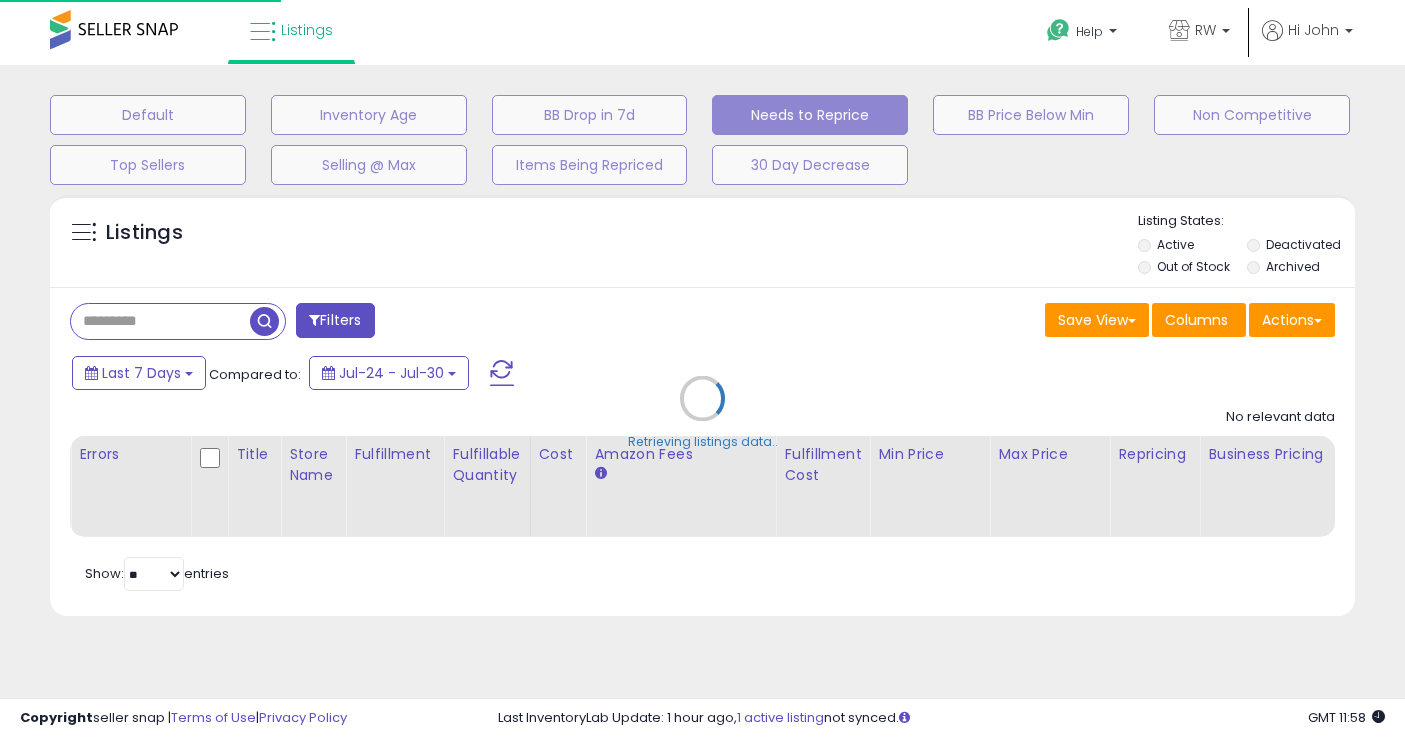 select on "**" 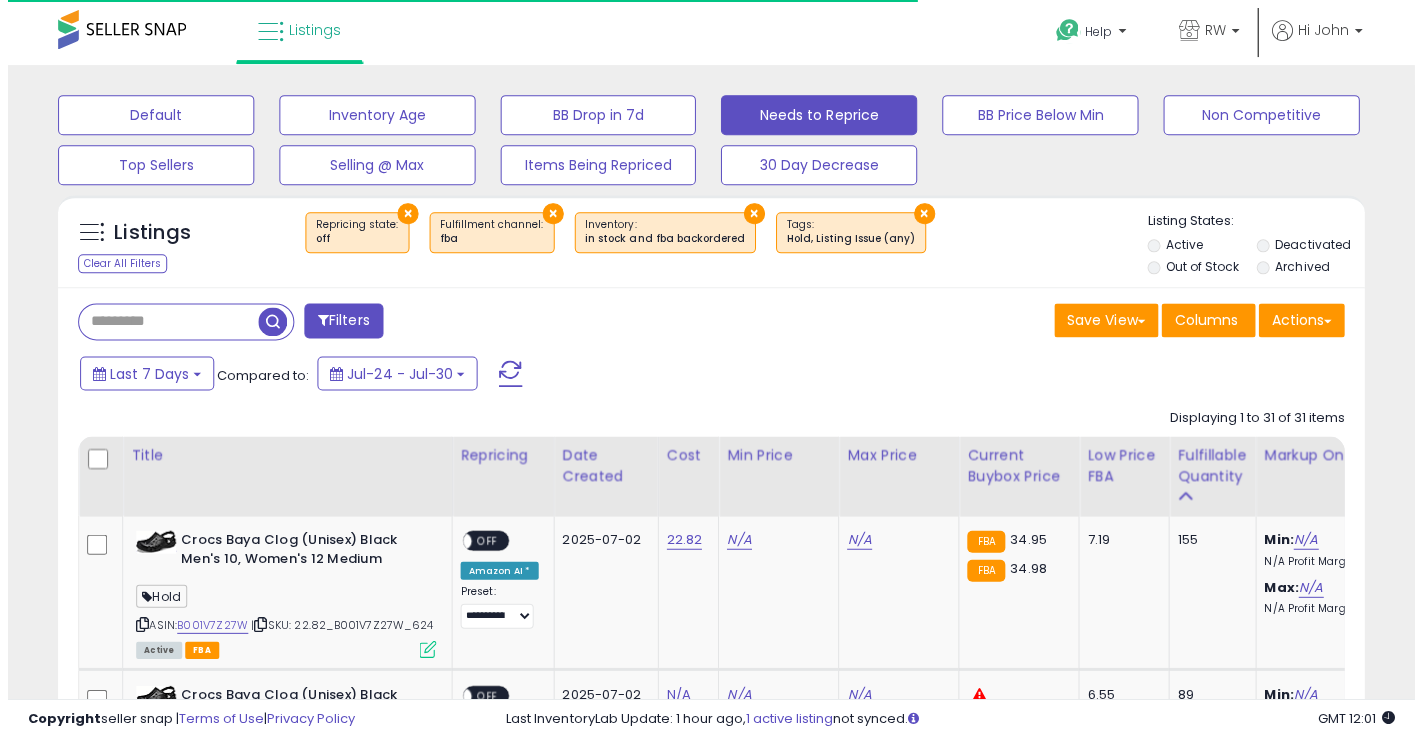 scroll, scrollTop: 0, scrollLeft: 0, axis: both 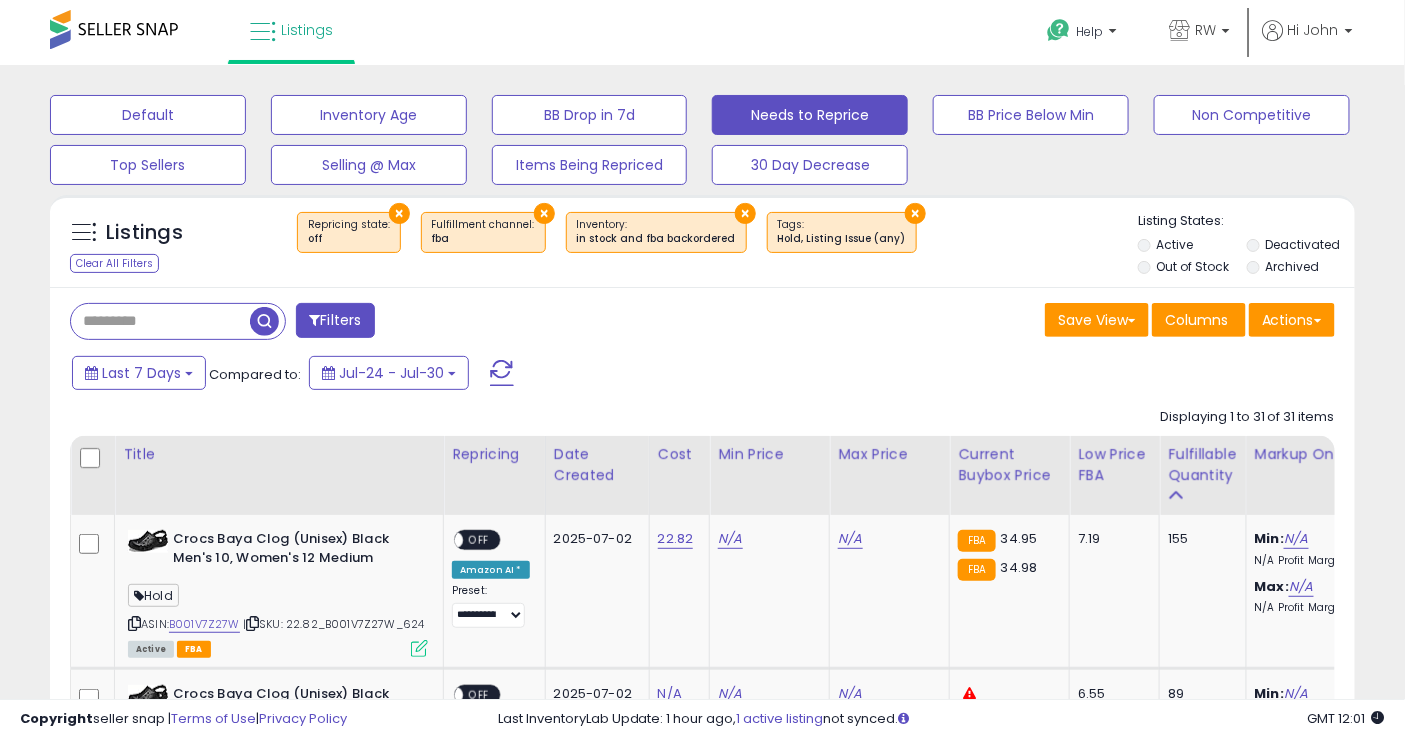 click on "Filters" at bounding box center [335, 320] 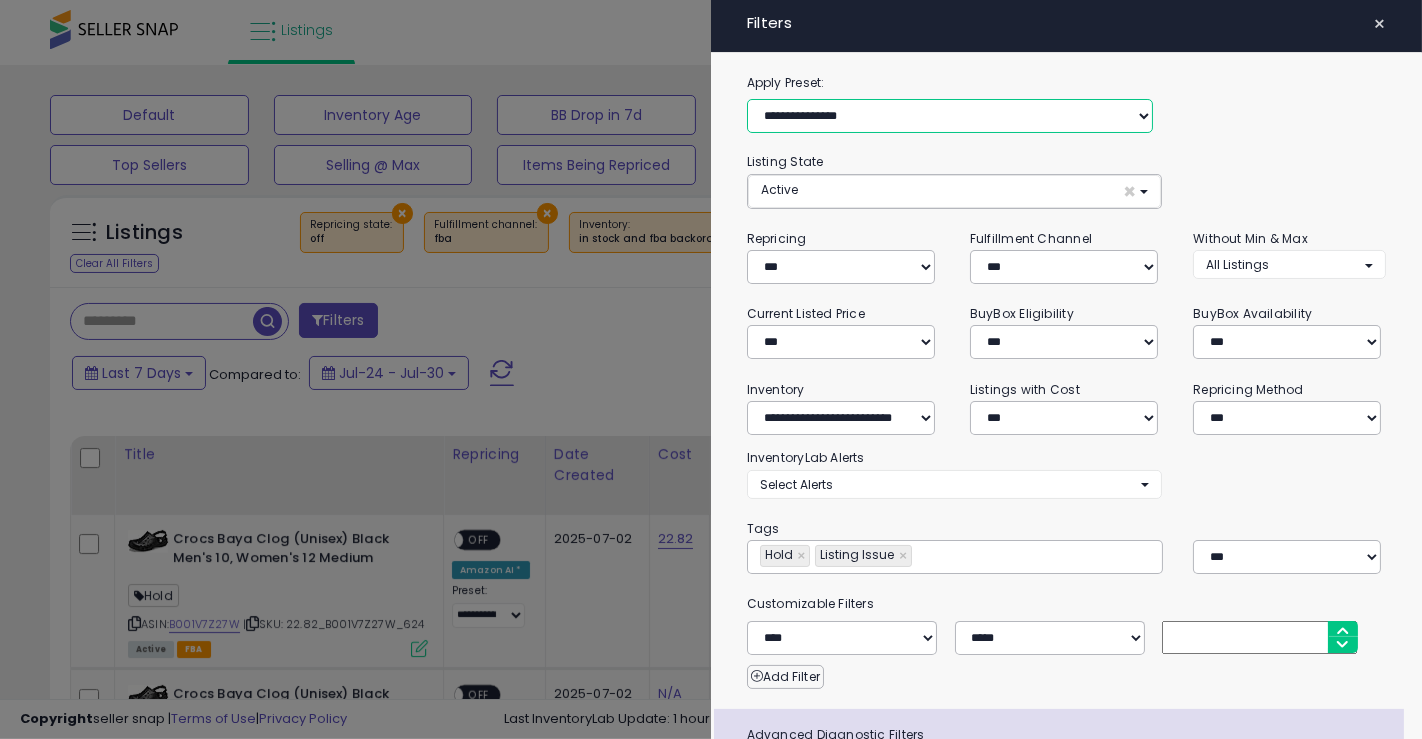 click on "**********" at bounding box center [950, 116] 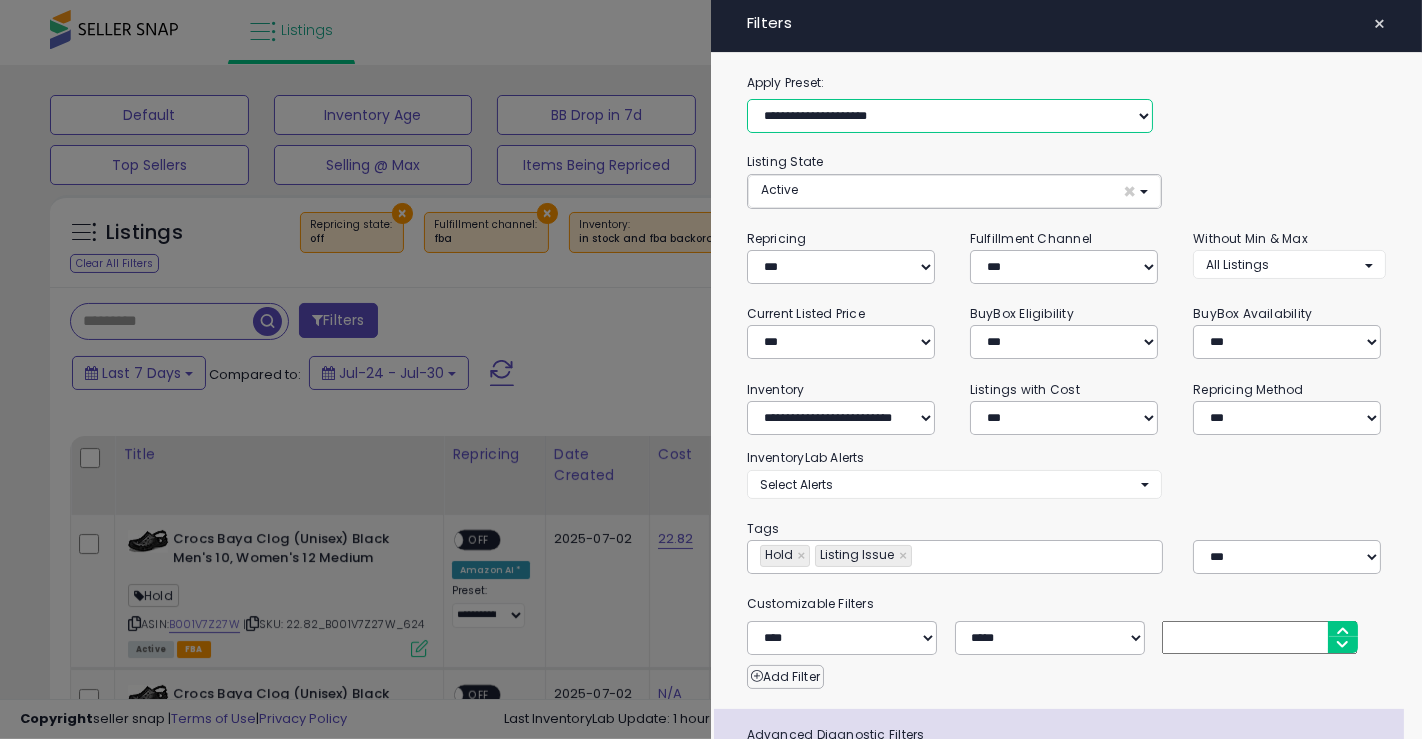 click on "**********" at bounding box center [950, 116] 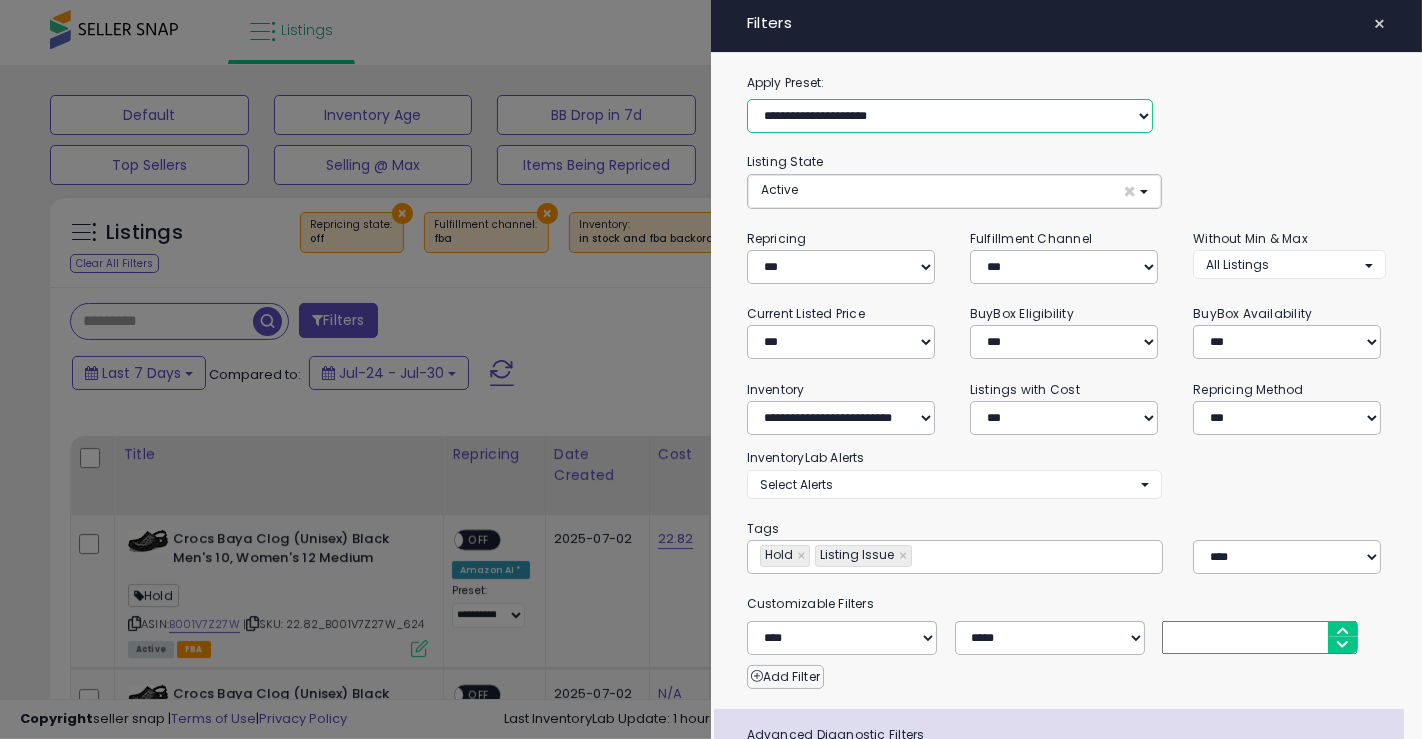 type on "**********" 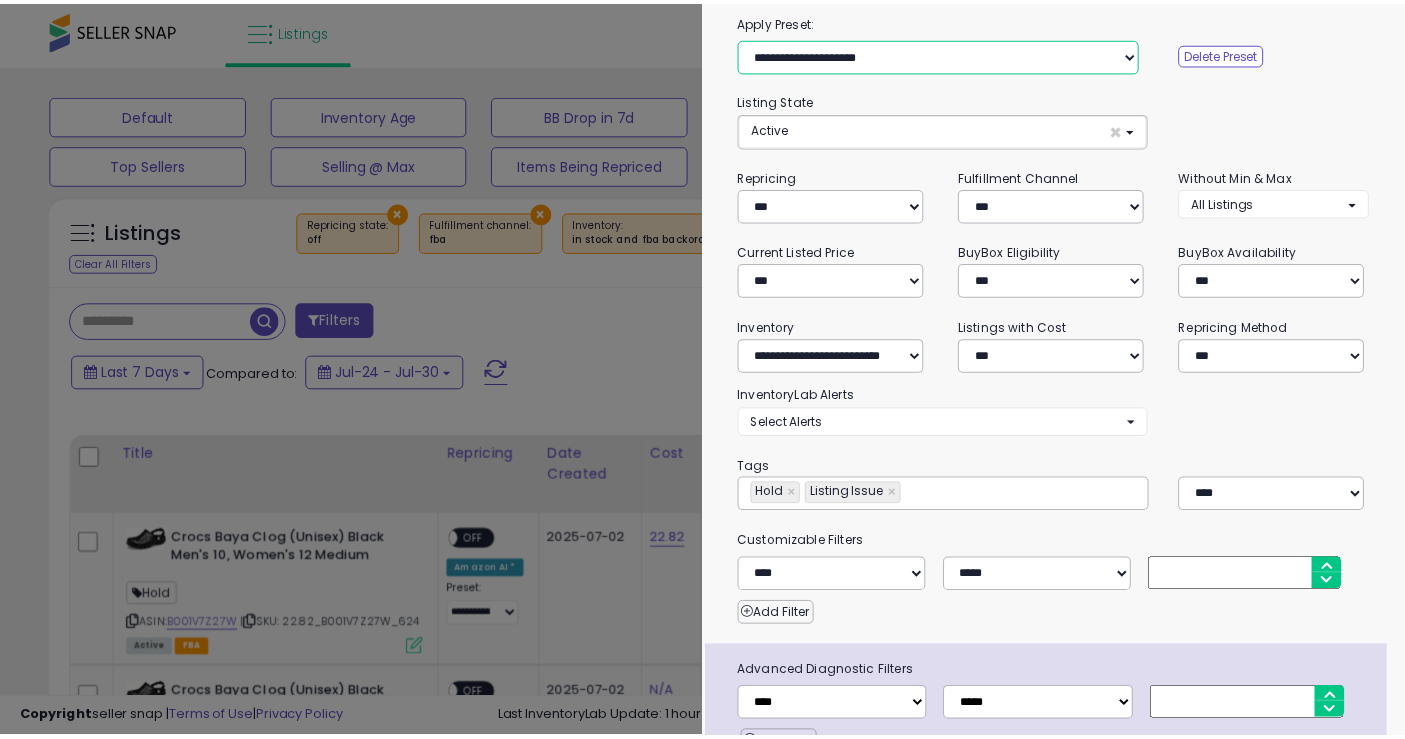 scroll, scrollTop: 157, scrollLeft: 0, axis: vertical 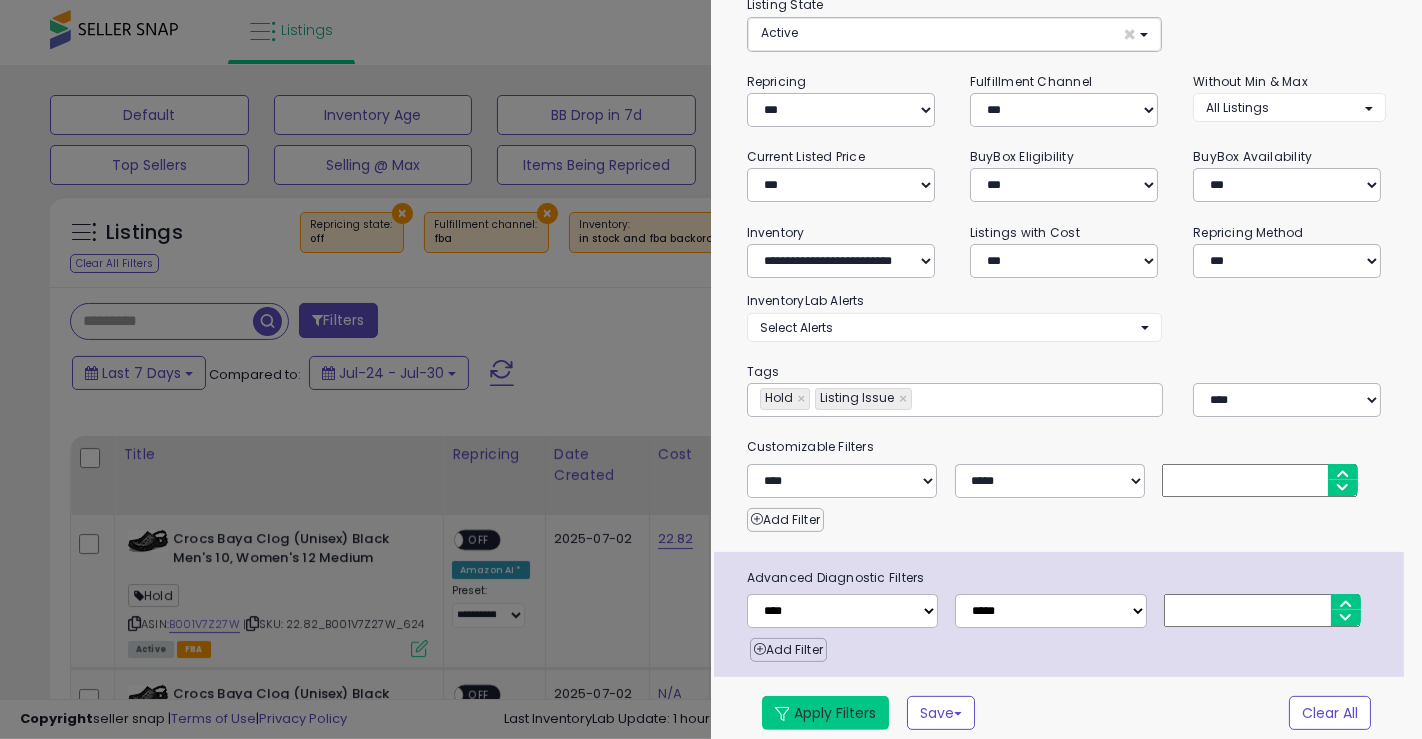 drag, startPoint x: 839, startPoint y: 703, endPoint x: 850, endPoint y: 680, distance: 25.495098 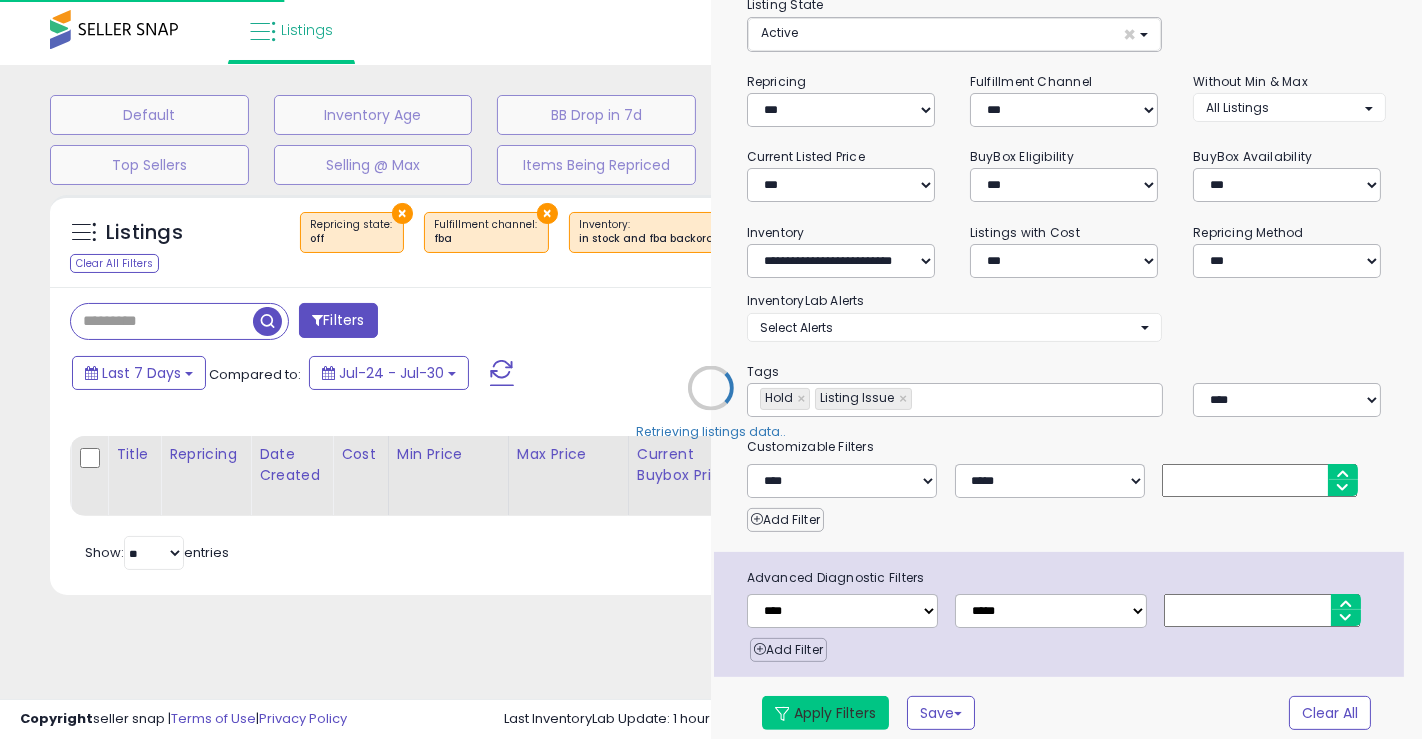 type on "**********" 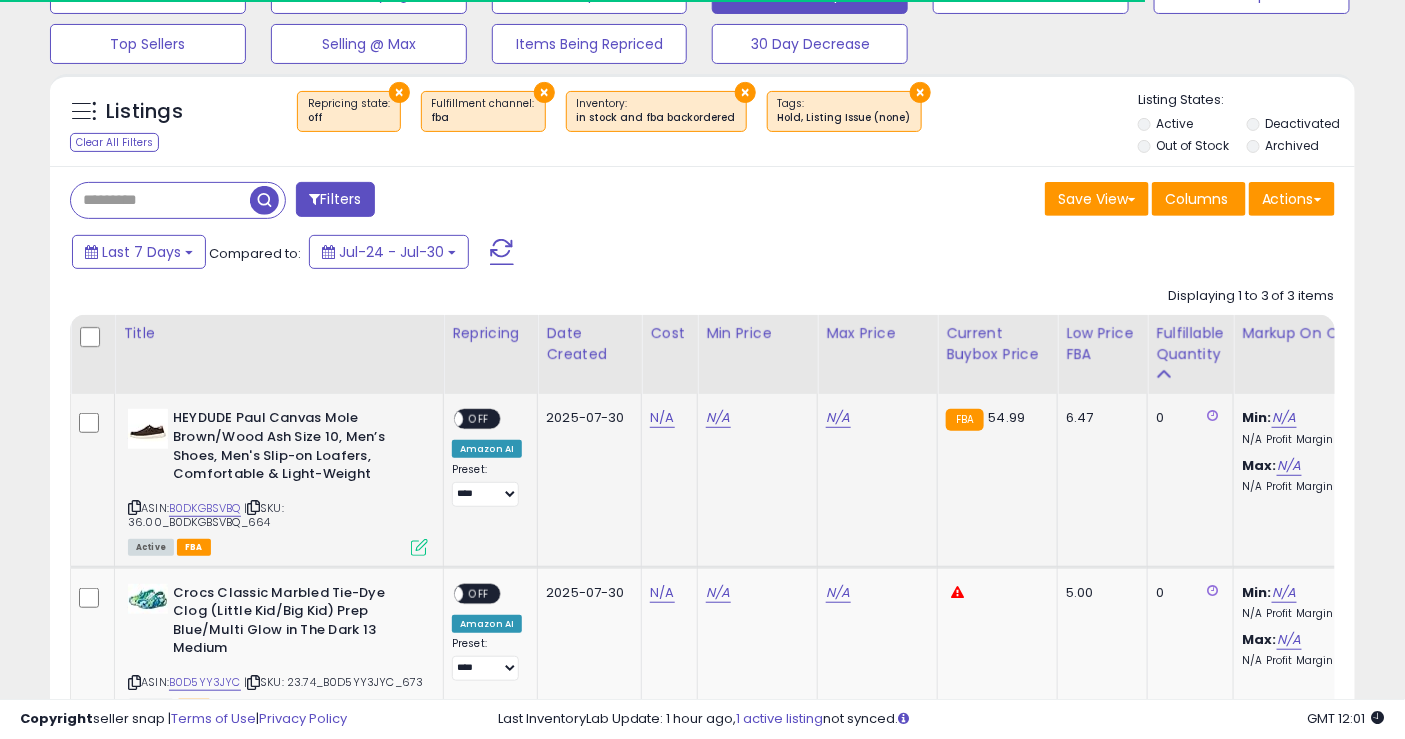 scroll, scrollTop: 222, scrollLeft: 0, axis: vertical 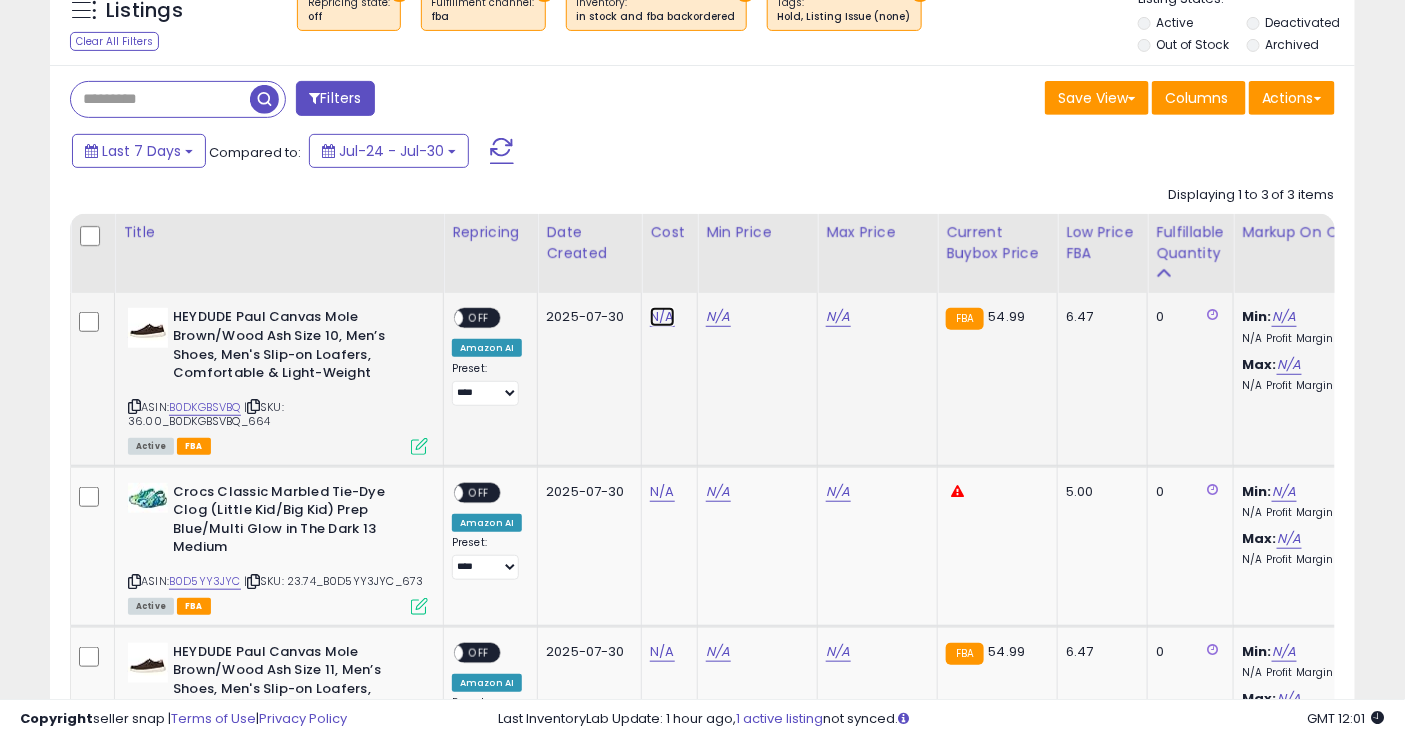 click on "N/A" at bounding box center [662, 317] 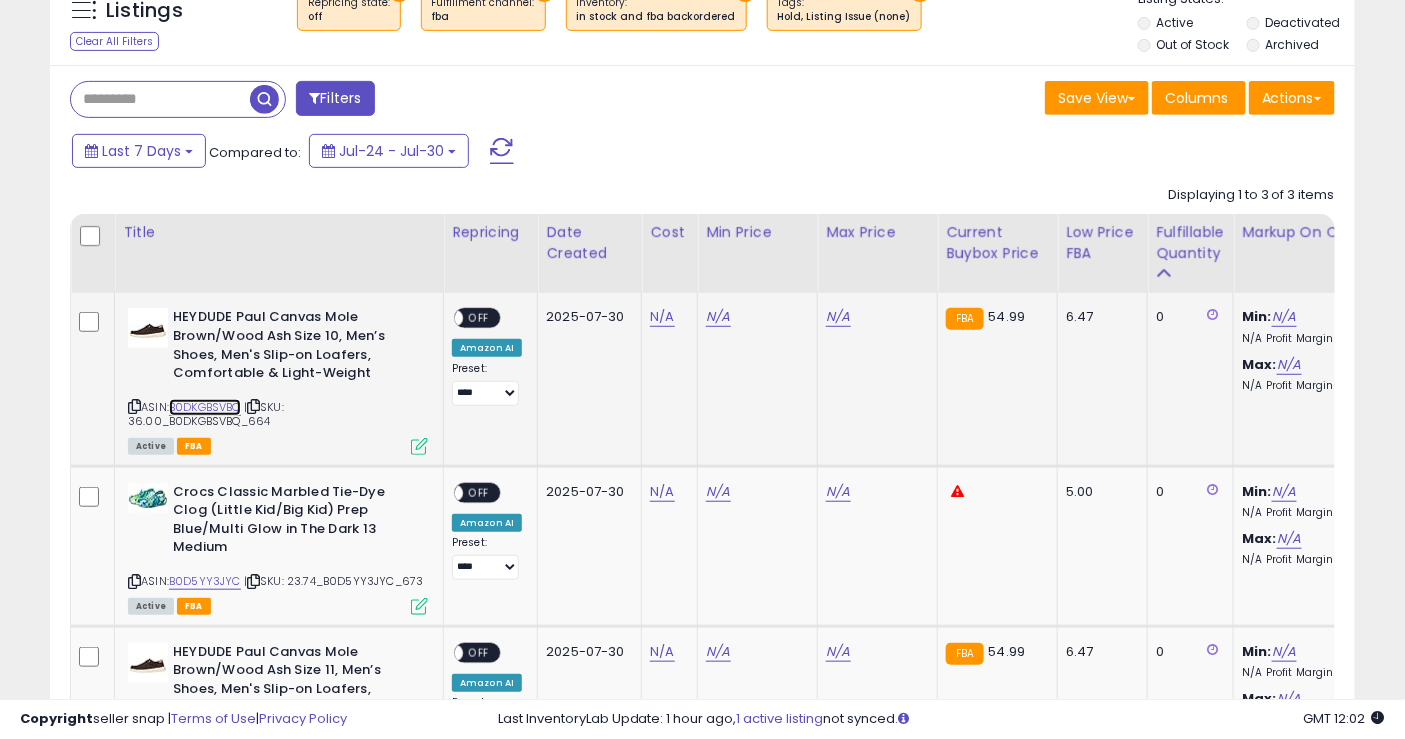 click on "B0DKGBSVBQ" at bounding box center [205, 407] 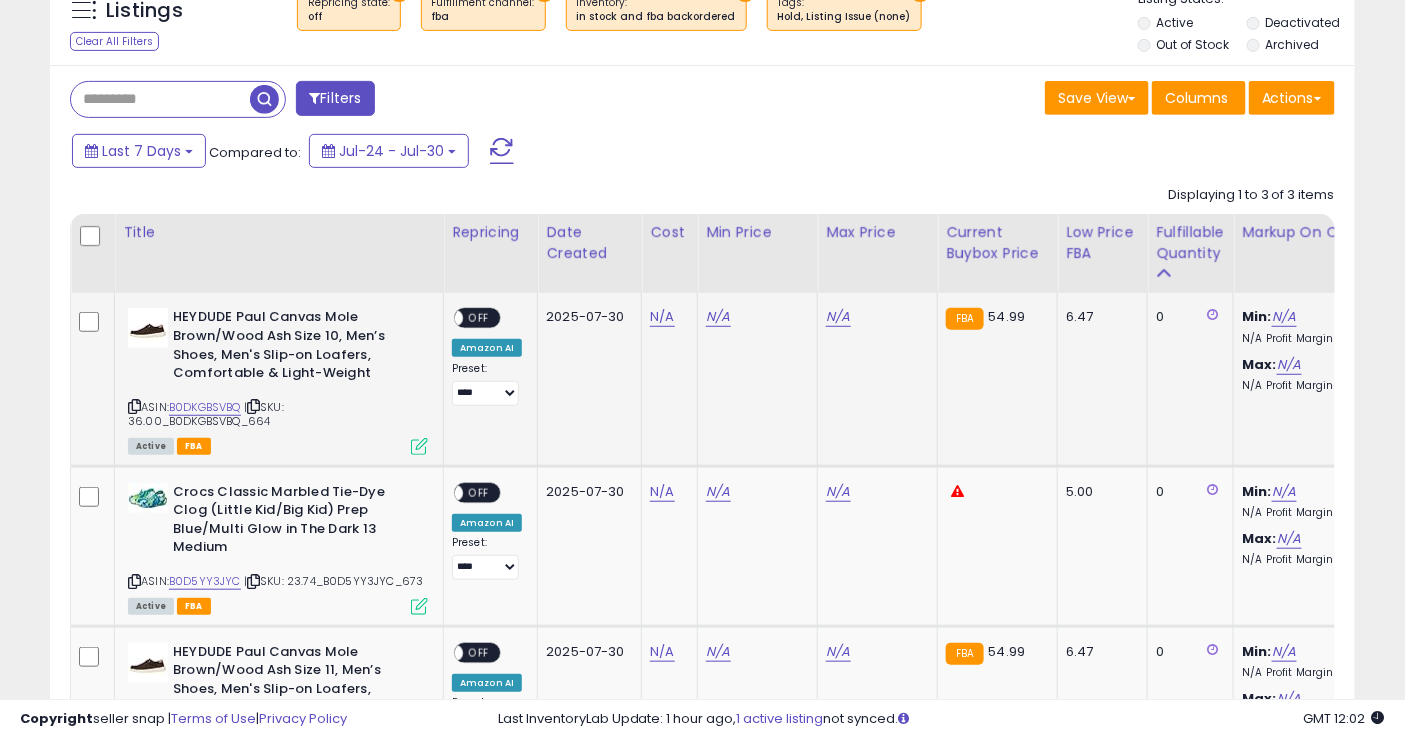 click 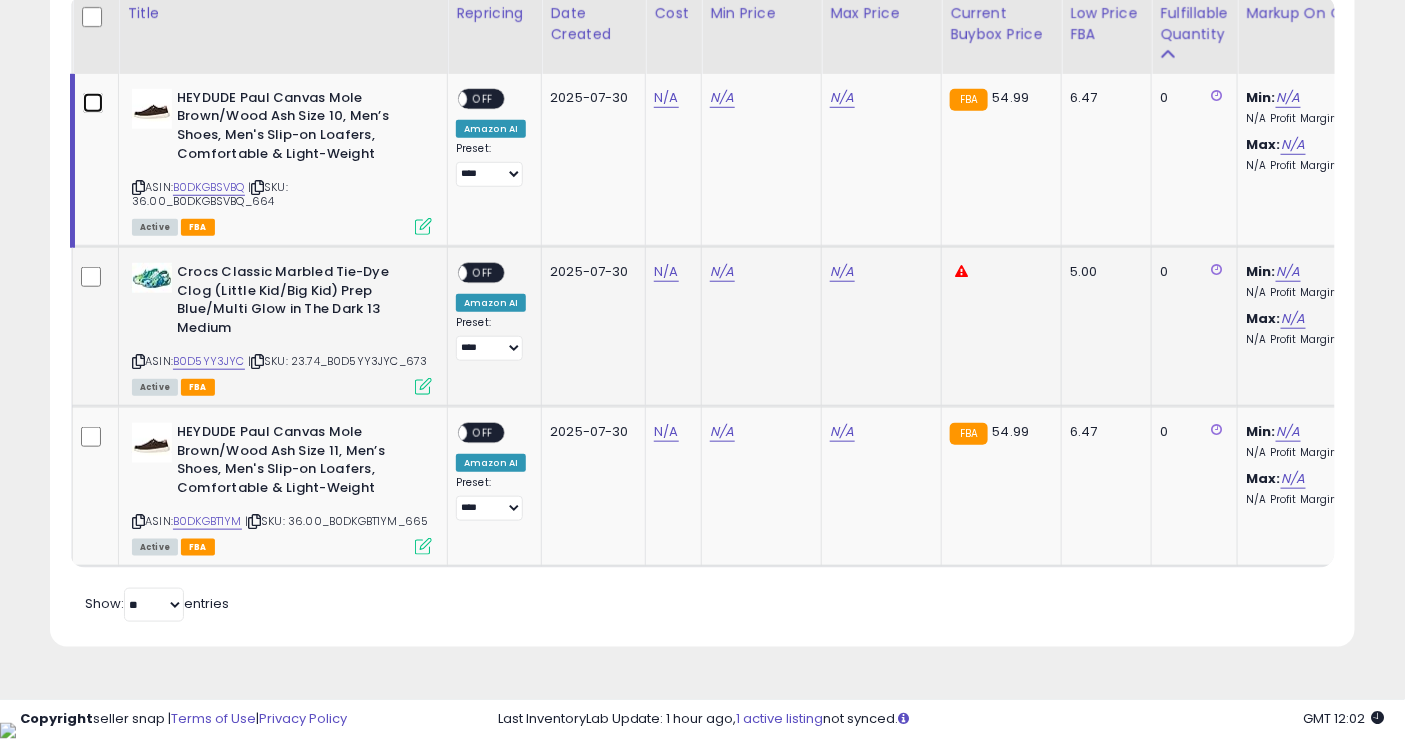 scroll, scrollTop: 444, scrollLeft: 0, axis: vertical 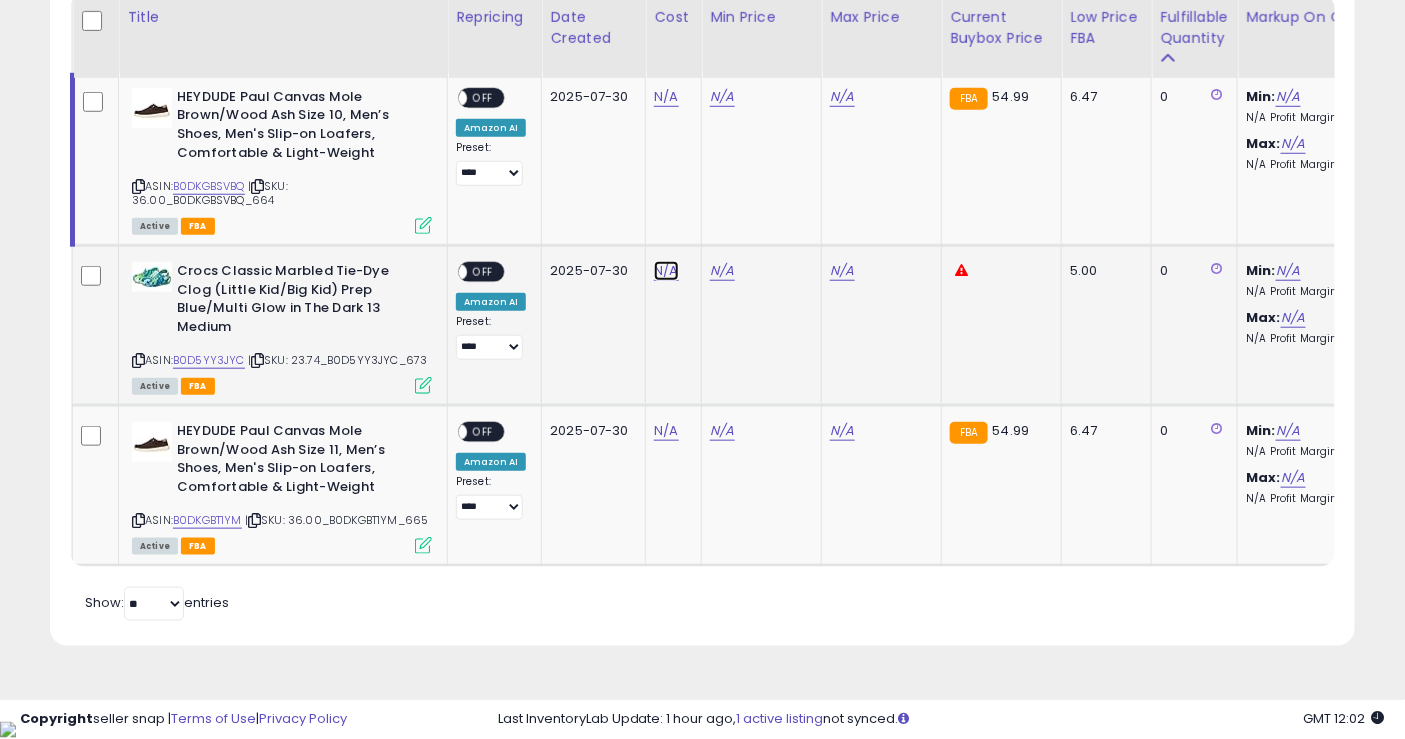 click on "N/A" at bounding box center (666, 97) 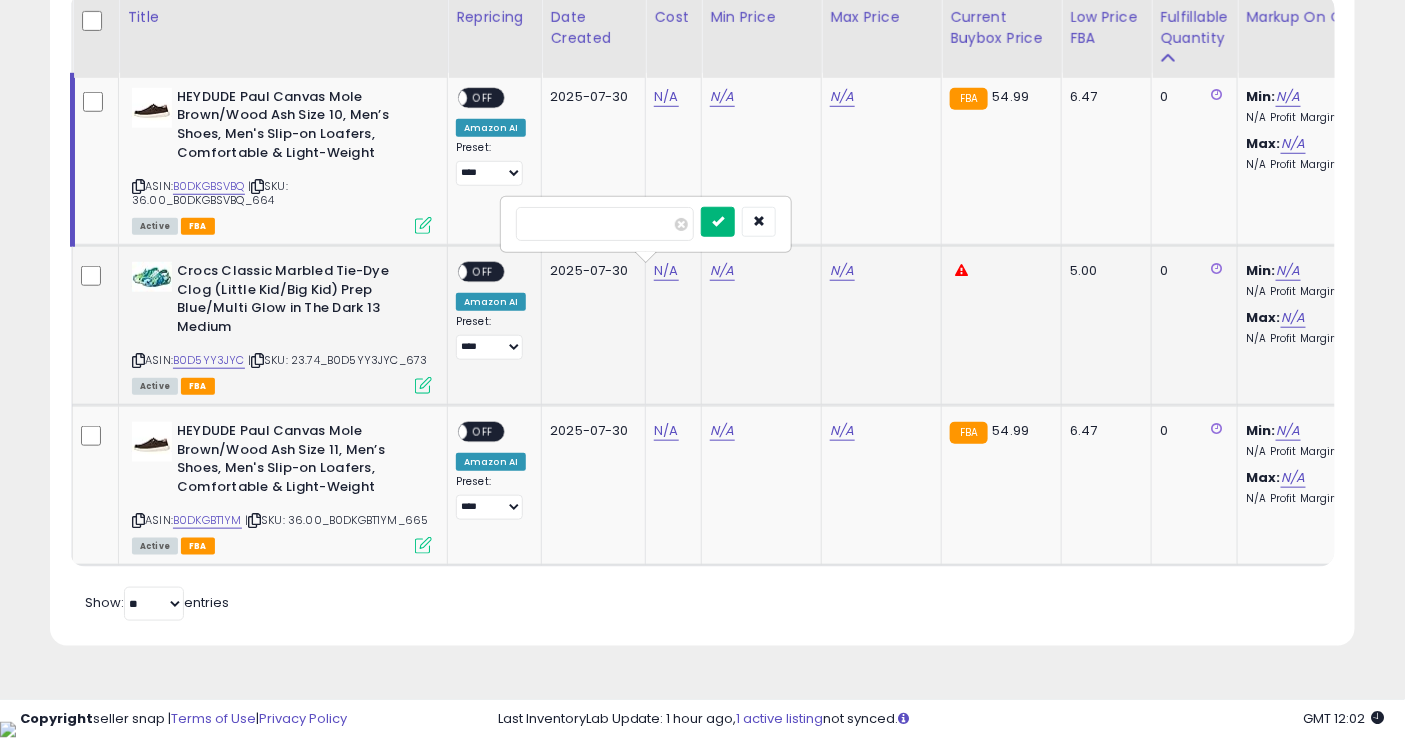 type on "*****" 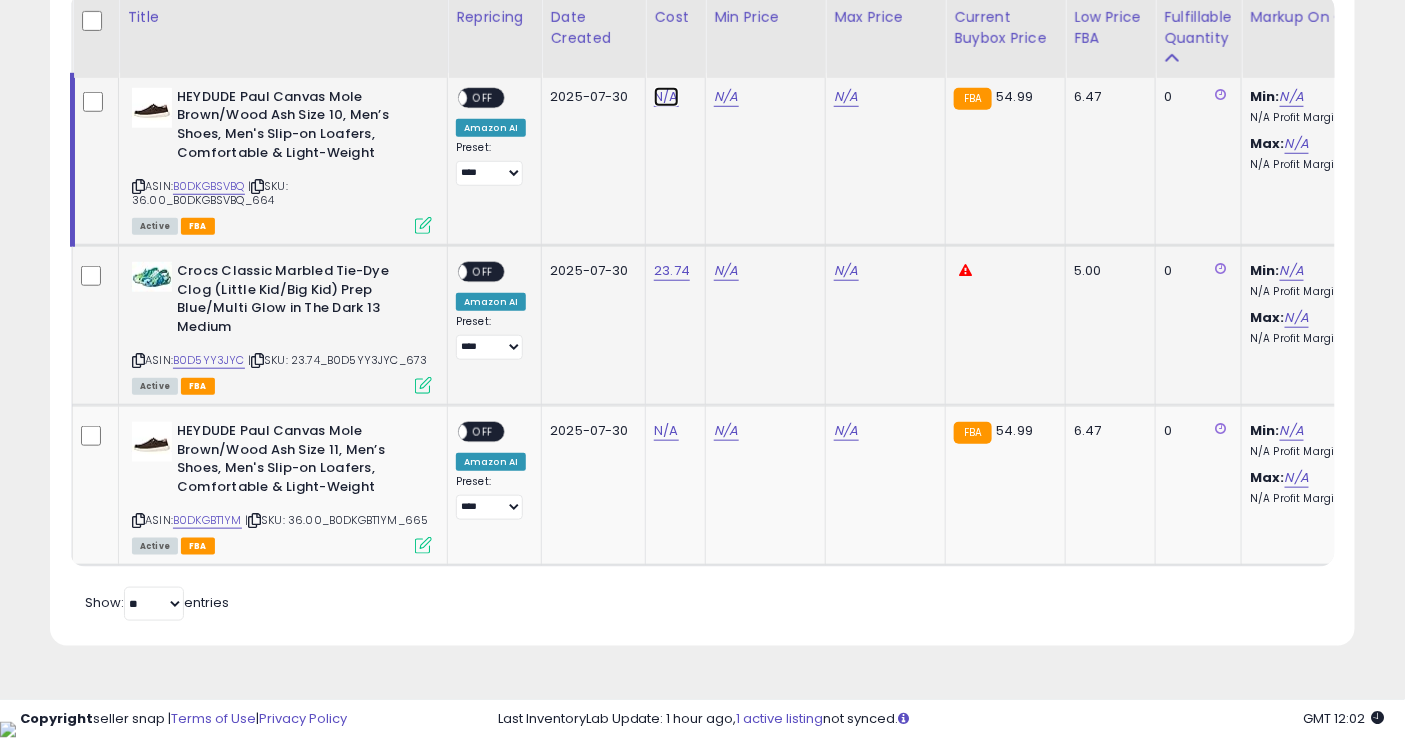 click on "N/A" at bounding box center (666, 97) 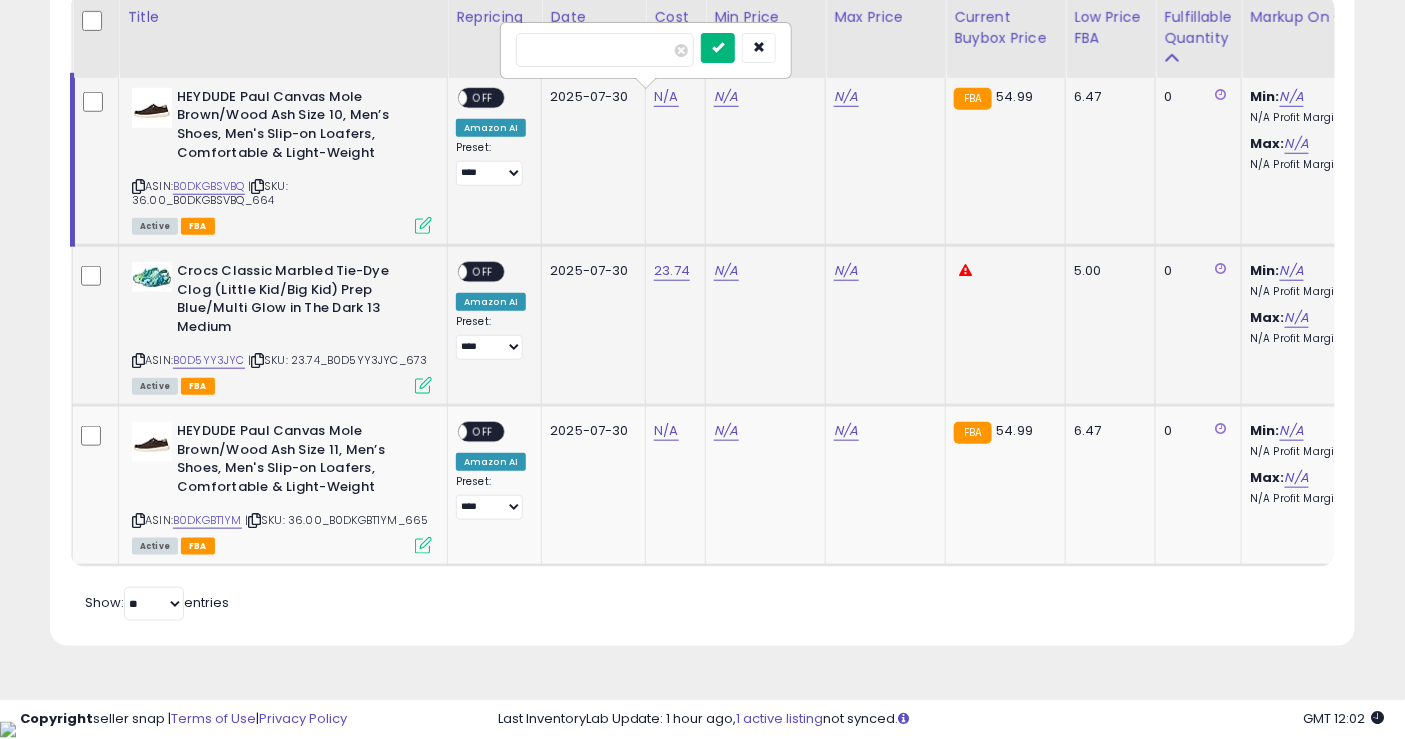 type on "**" 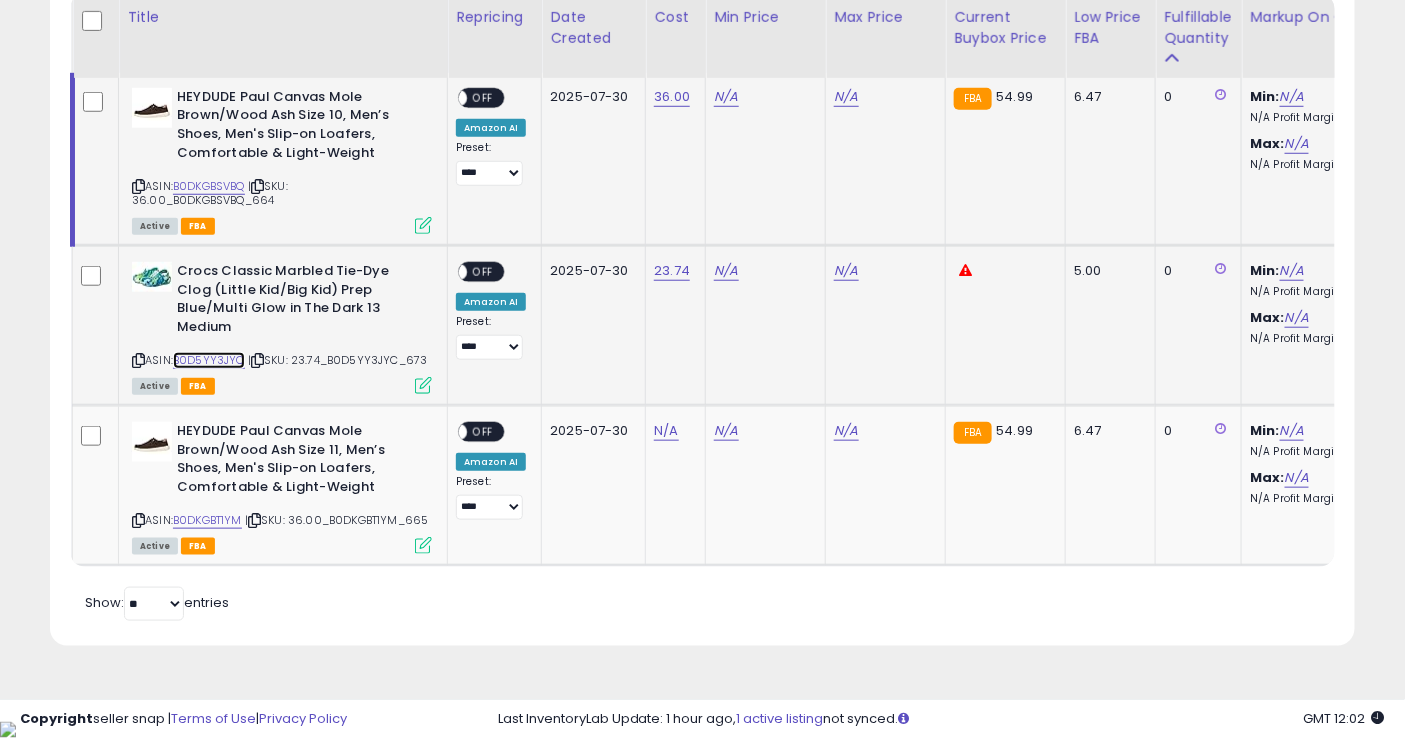 click on "B0D5YY3JYC" at bounding box center (209, 360) 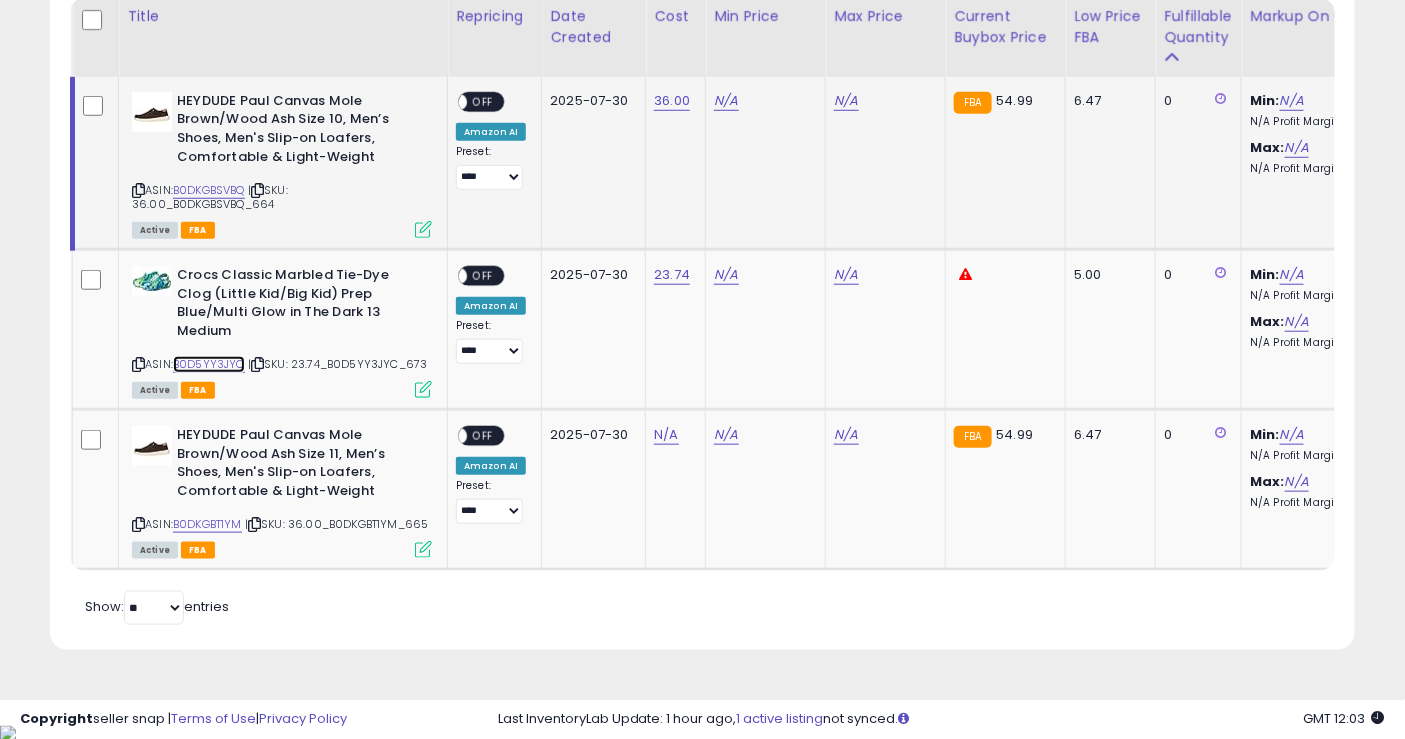 scroll, scrollTop: 444, scrollLeft: 0, axis: vertical 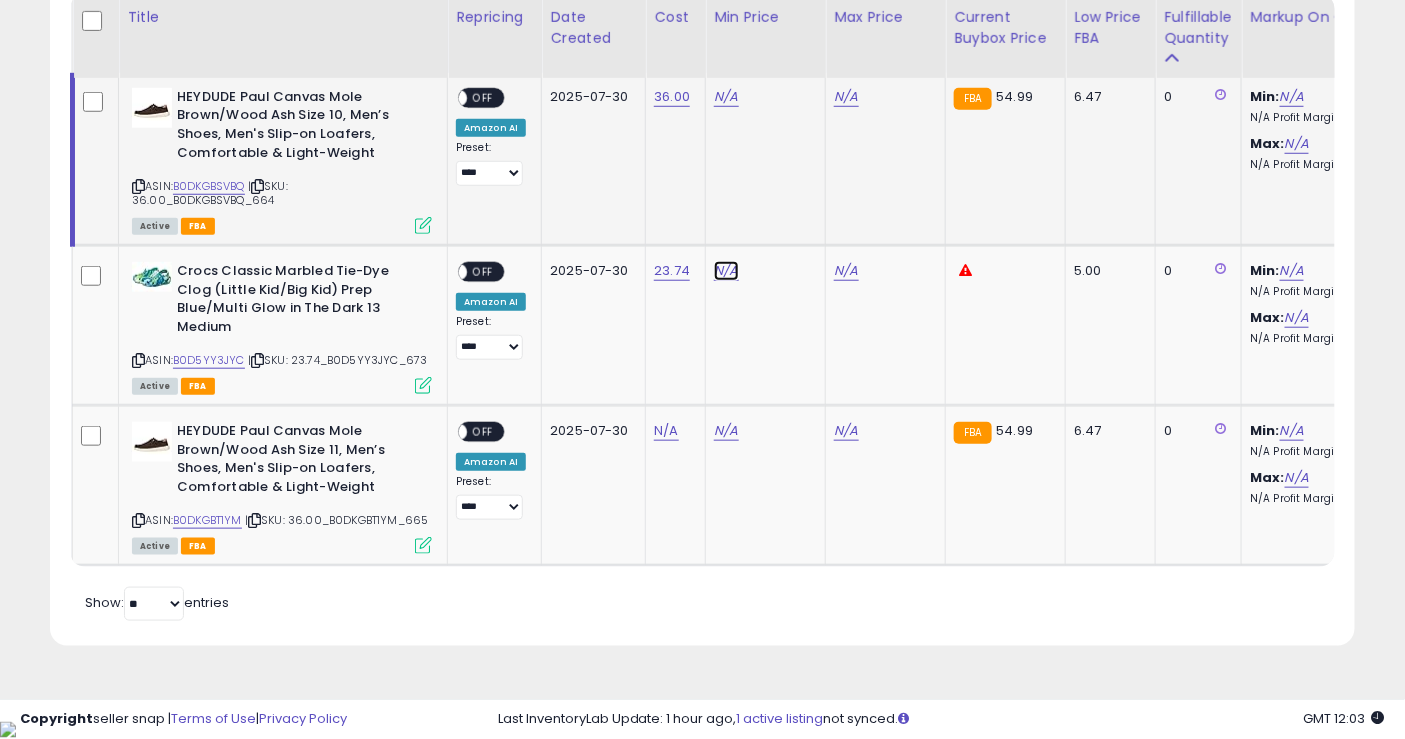 click on "N/A" at bounding box center (726, 97) 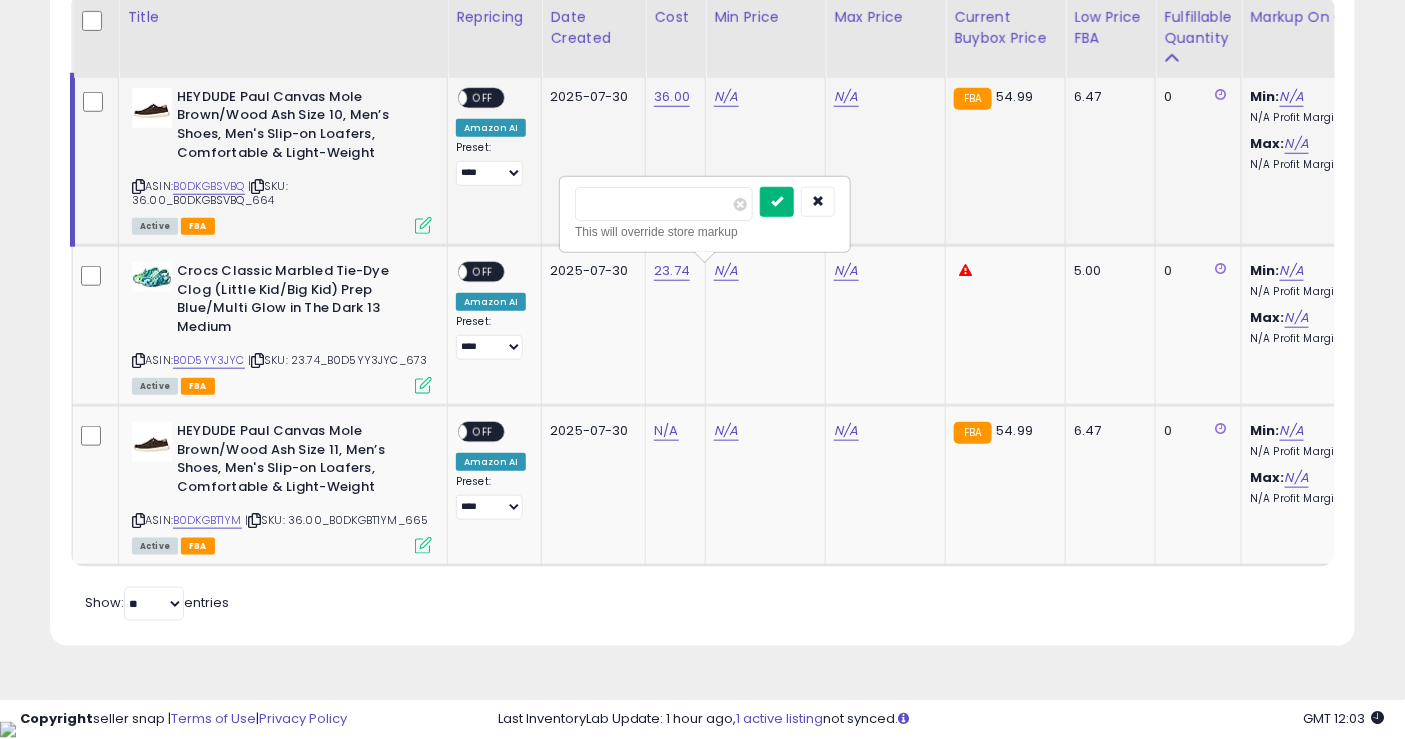 type on "**" 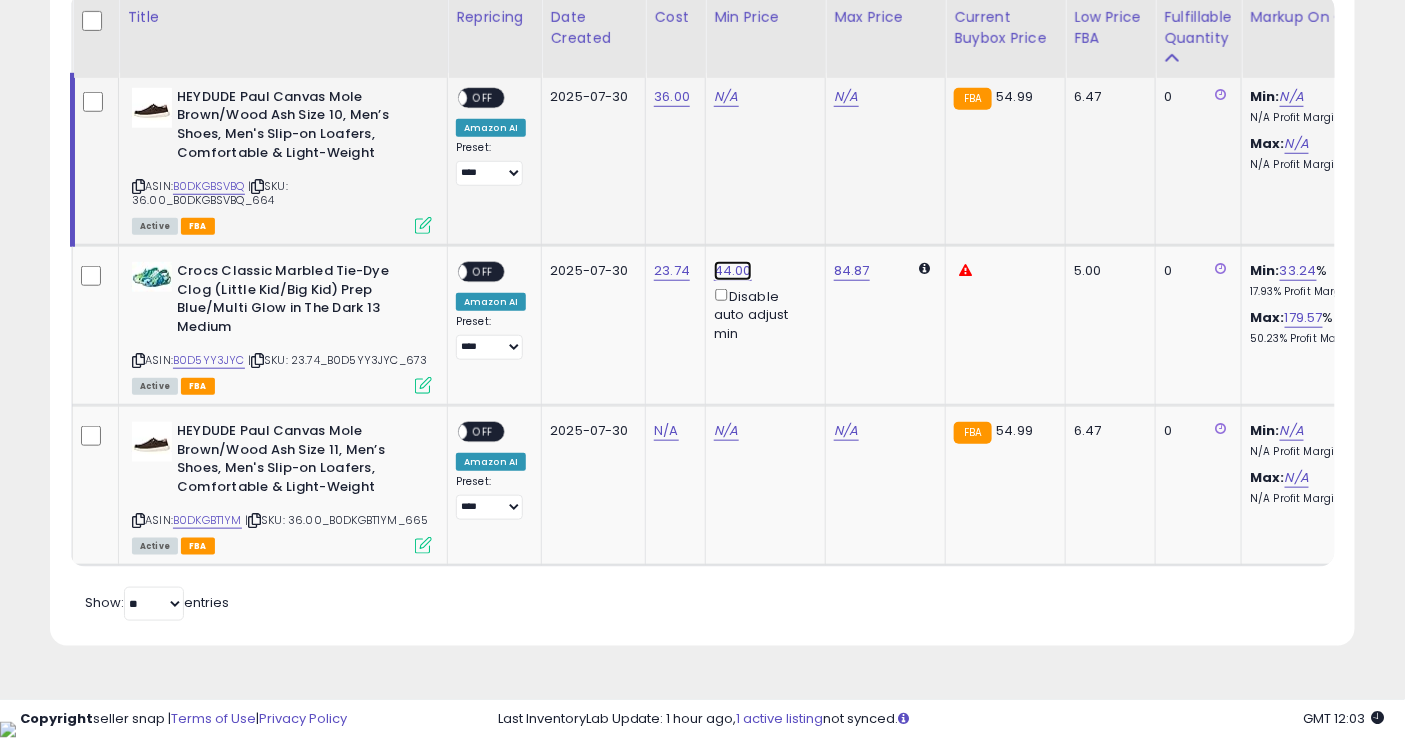 click on "44.00" at bounding box center [726, 97] 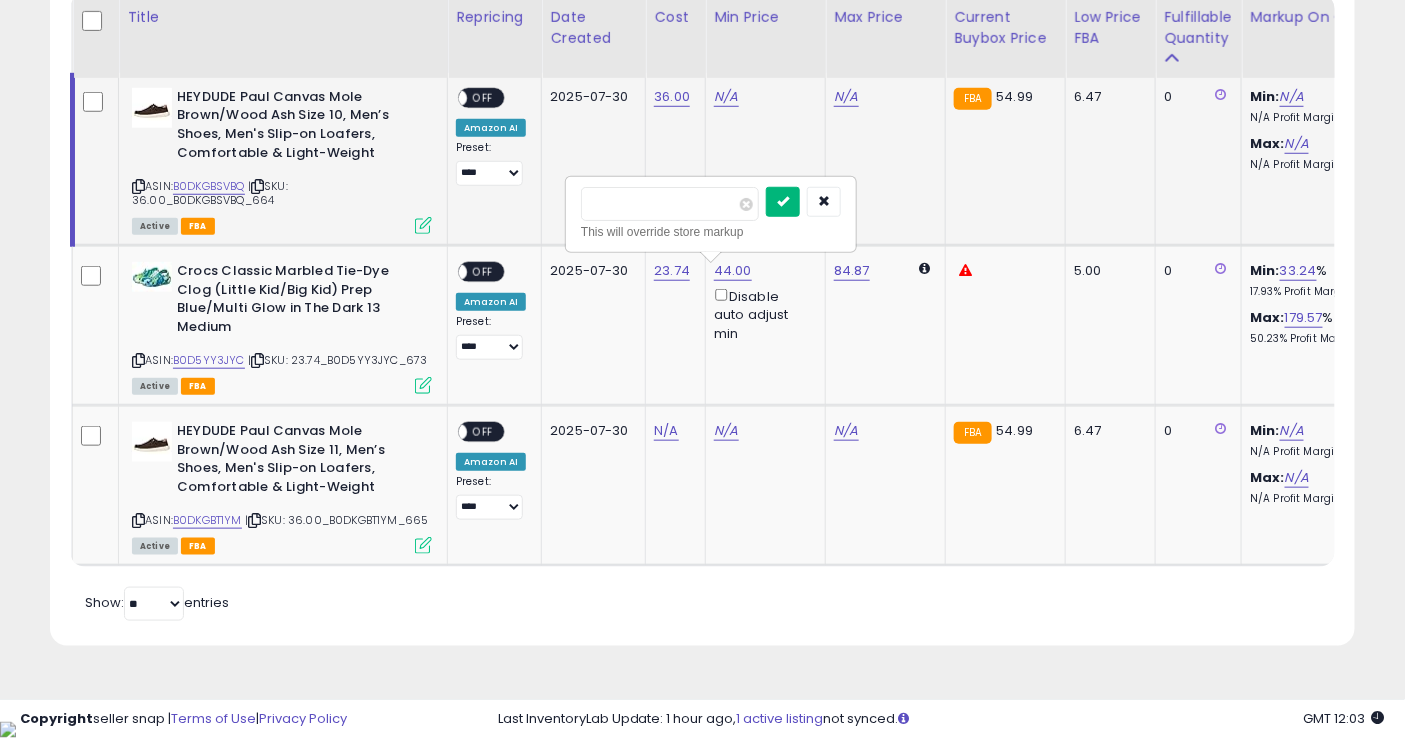 type on "****" 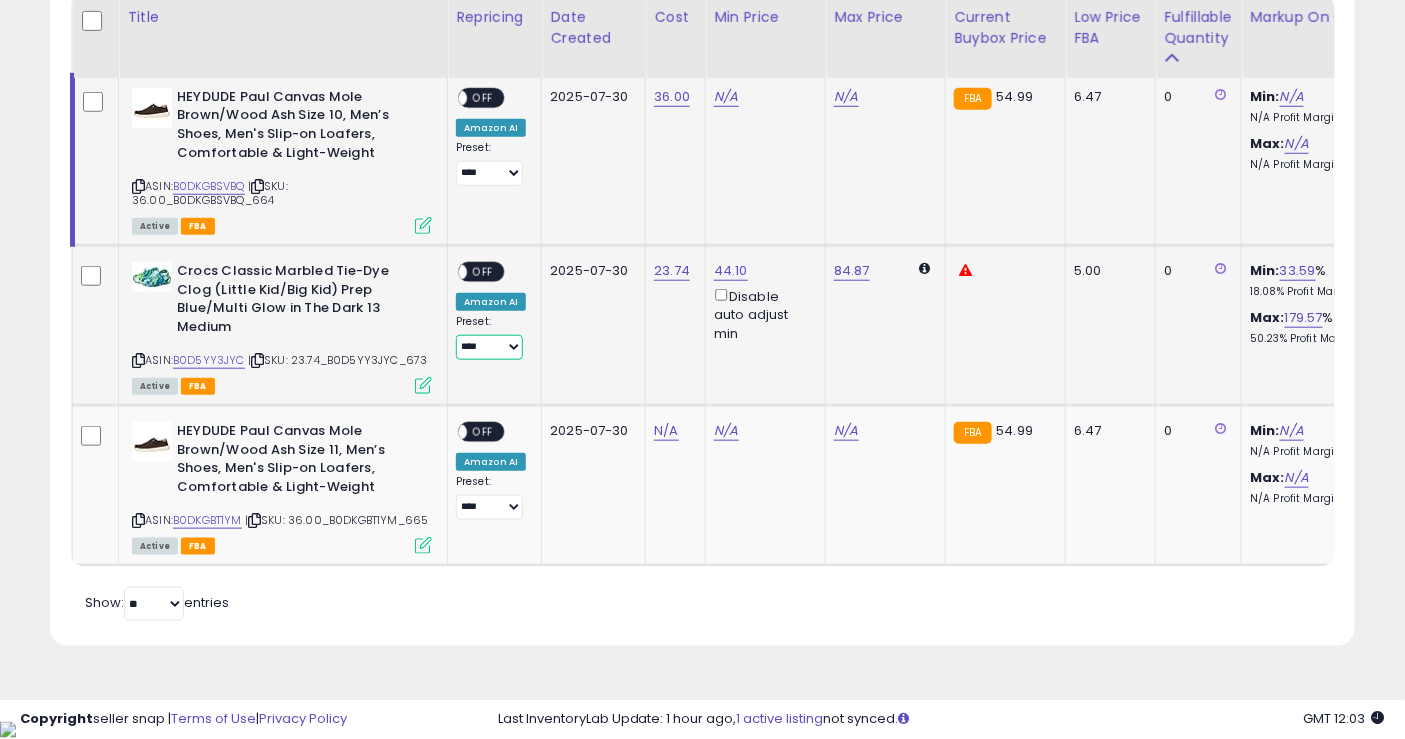 drag, startPoint x: 513, startPoint y: 342, endPoint x: 511, endPoint y: 356, distance: 14.142136 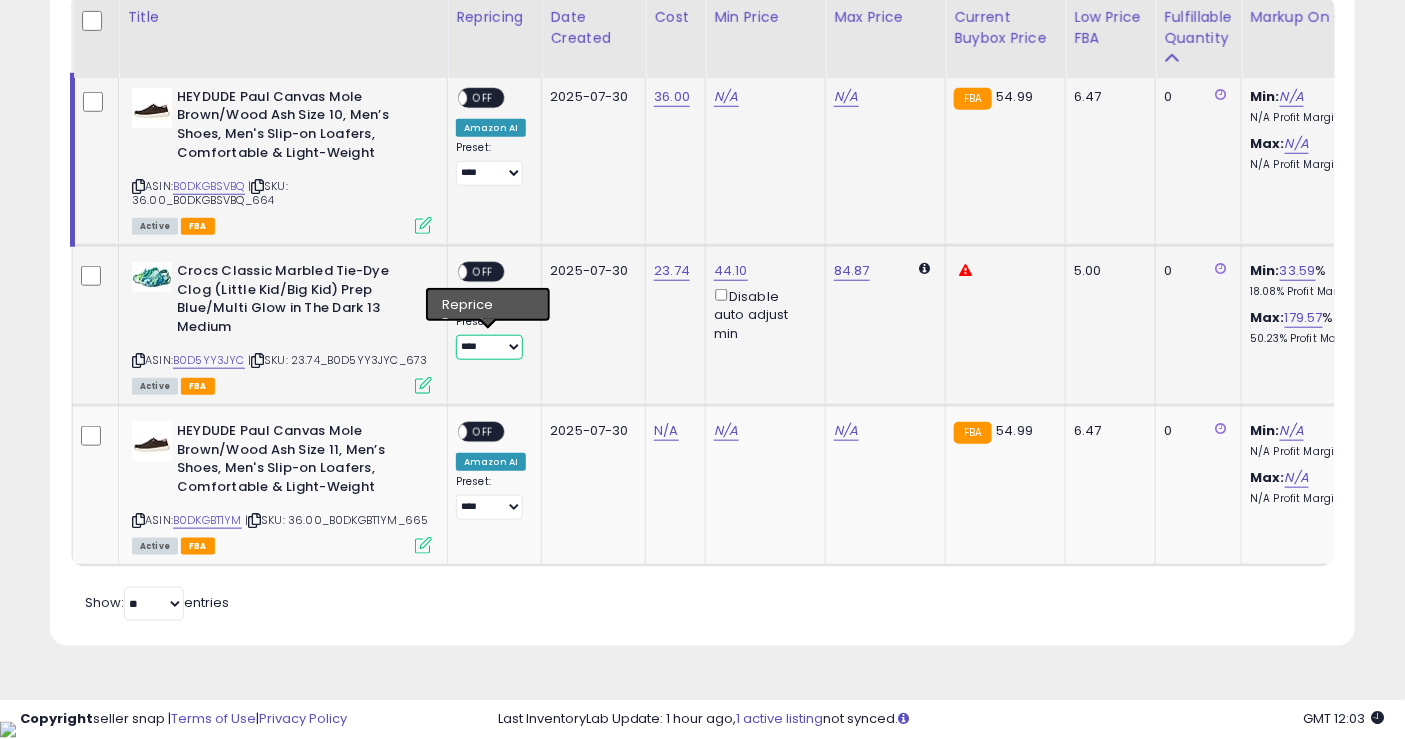 select on "**********" 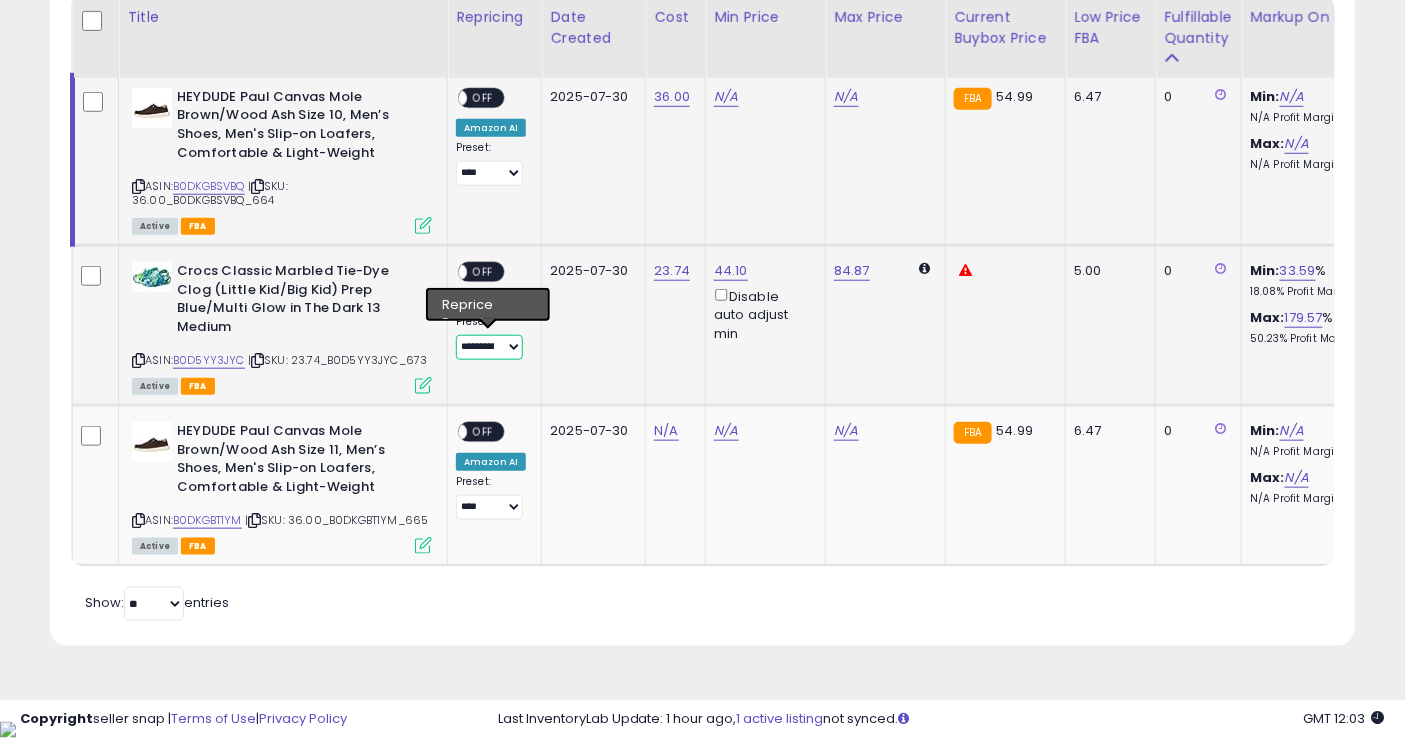 click on "**********" at bounding box center (489, 347) 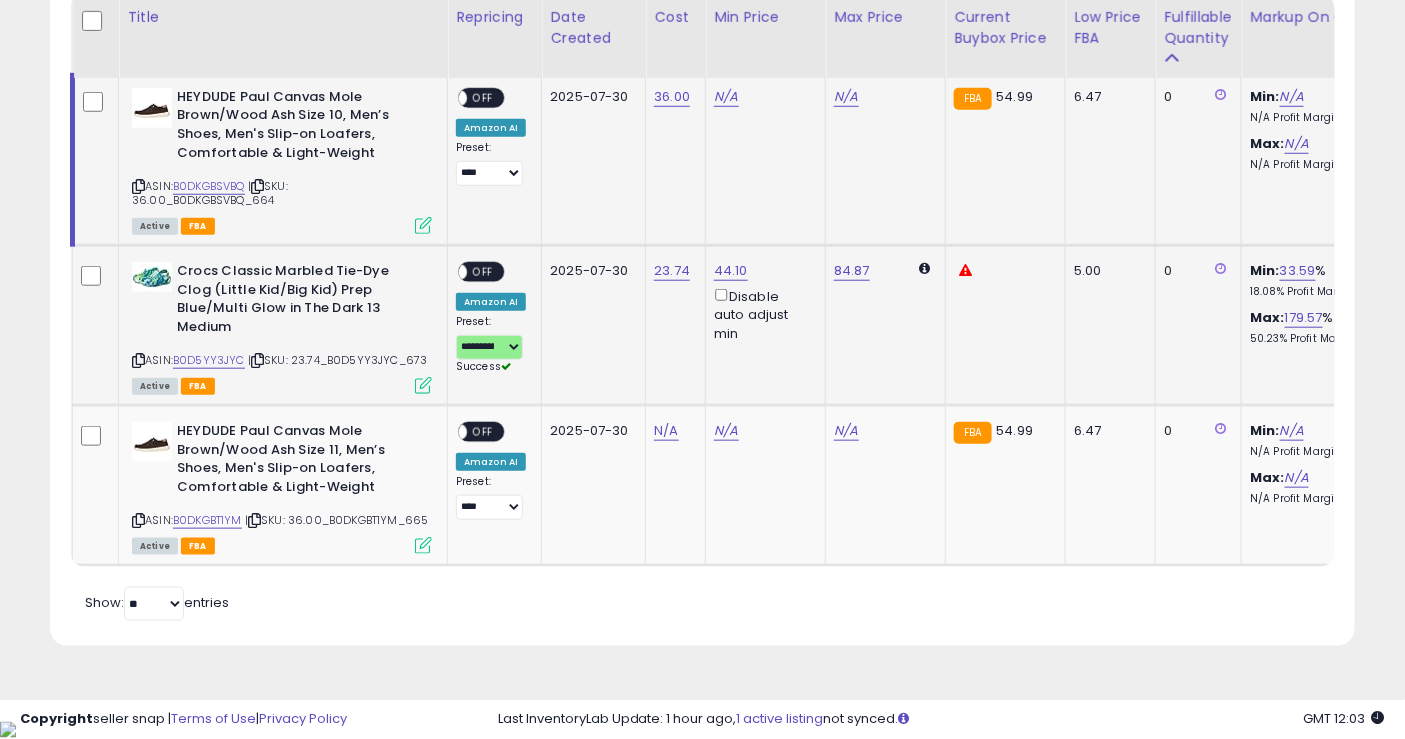click on "ON   OFF" at bounding box center [449, 272] 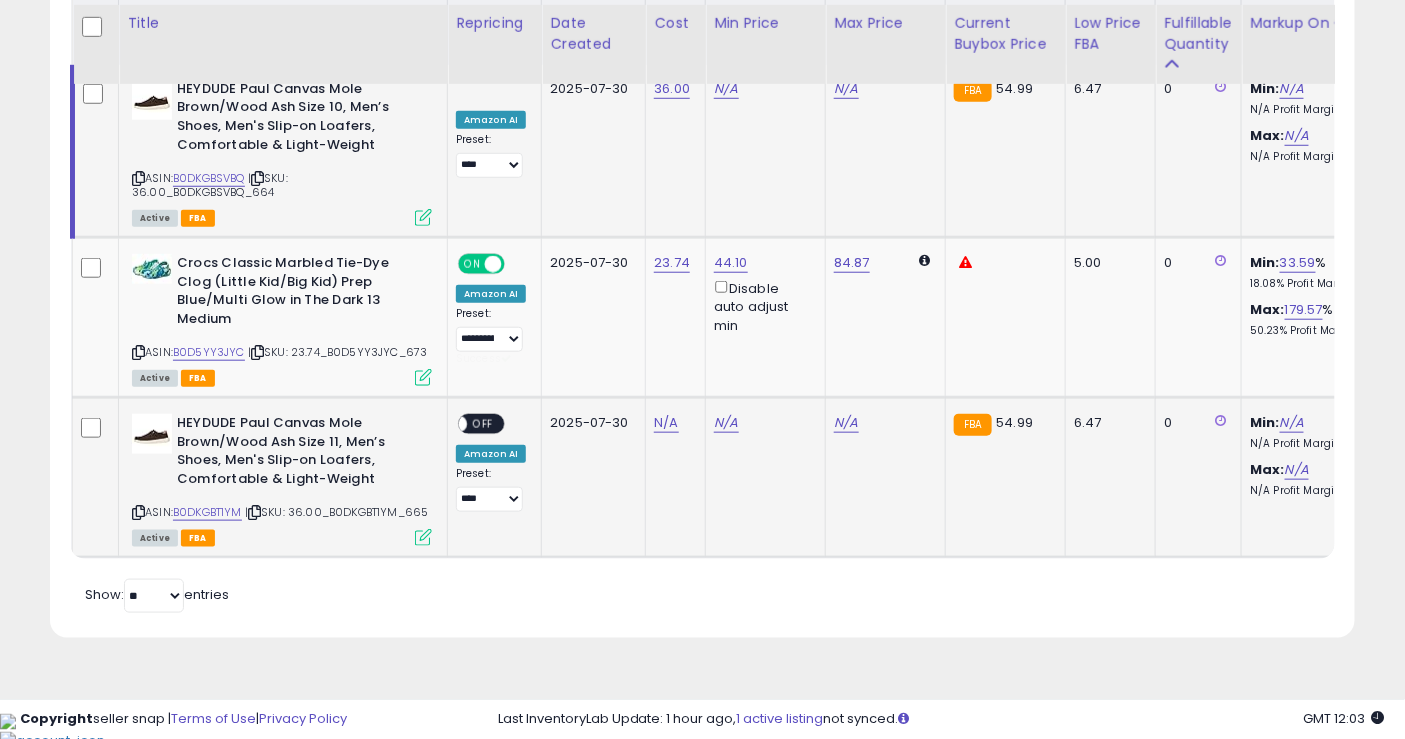 scroll, scrollTop: 458, scrollLeft: 0, axis: vertical 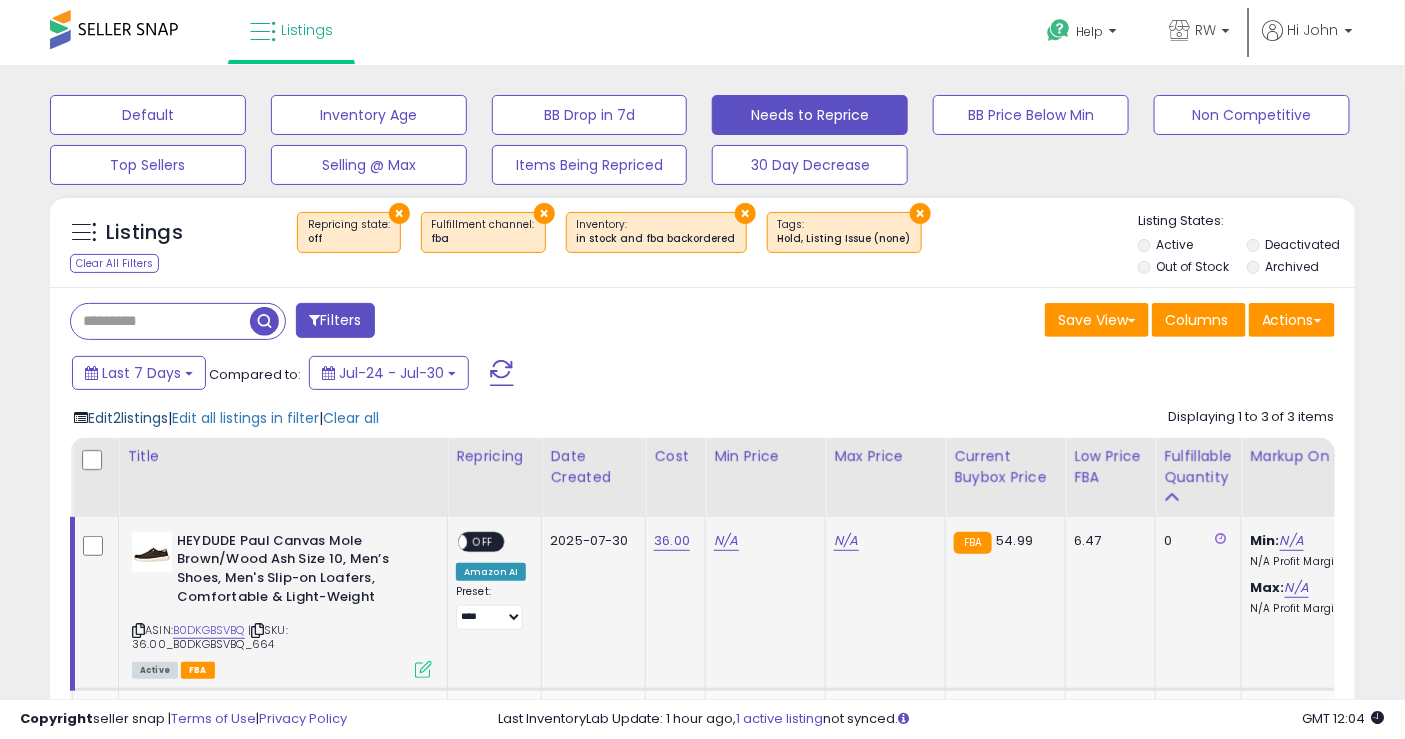 click on "Edit  2  listings" at bounding box center [128, 418] 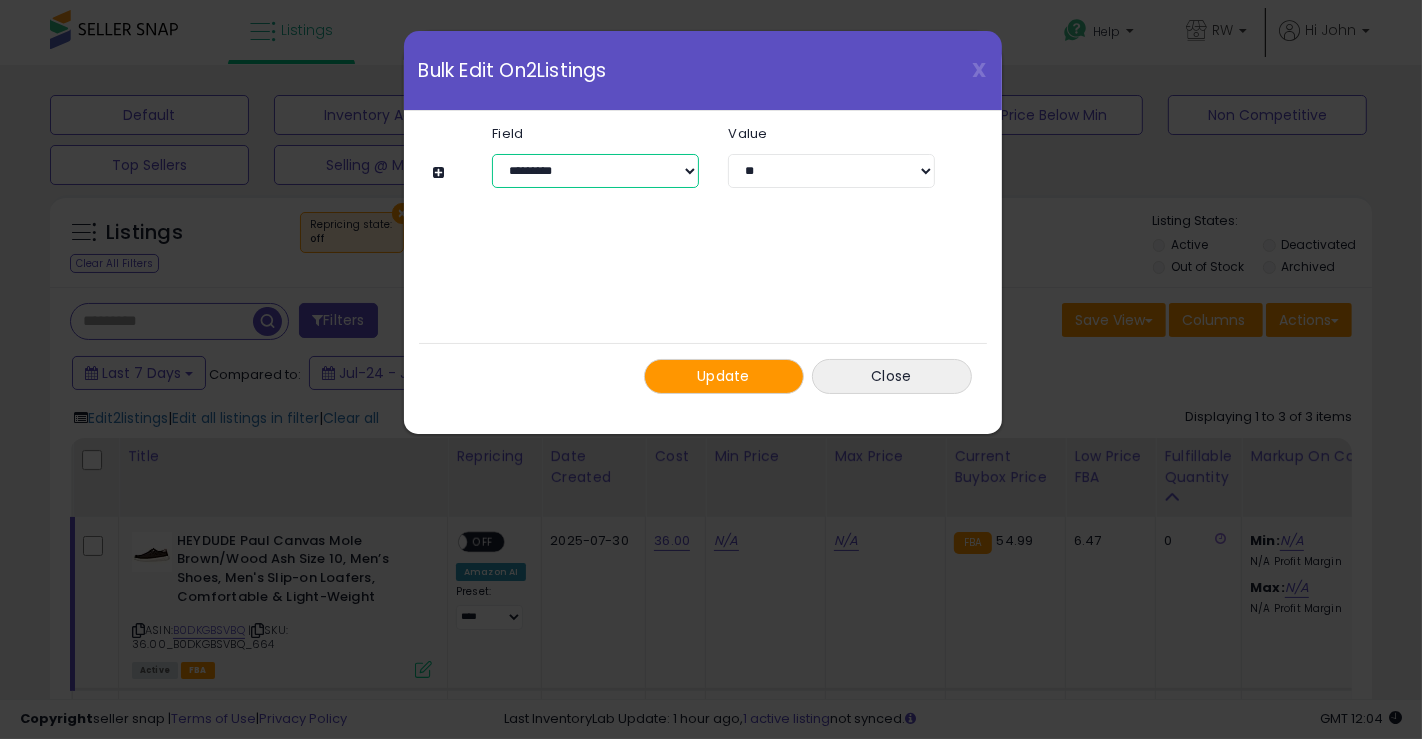 click on "**********" at bounding box center [595, 171] 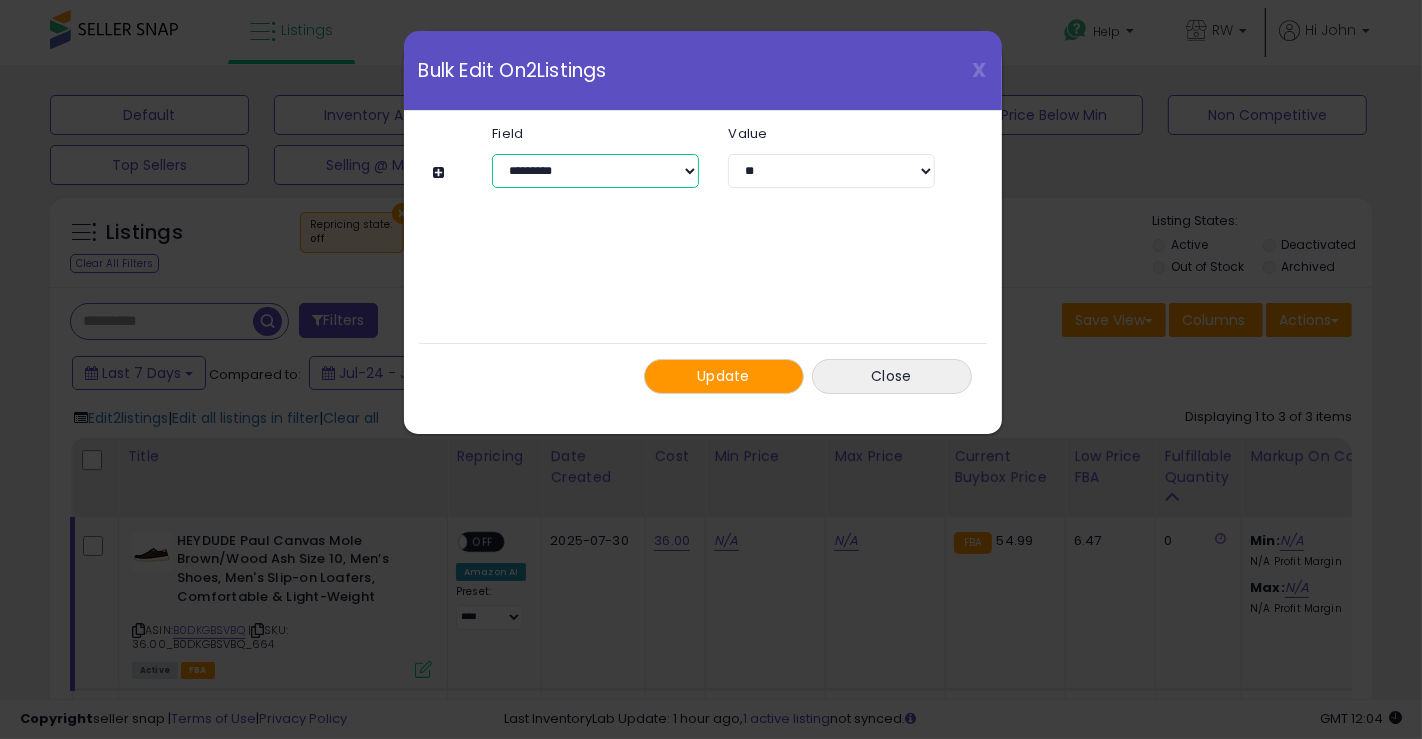 select on "*******" 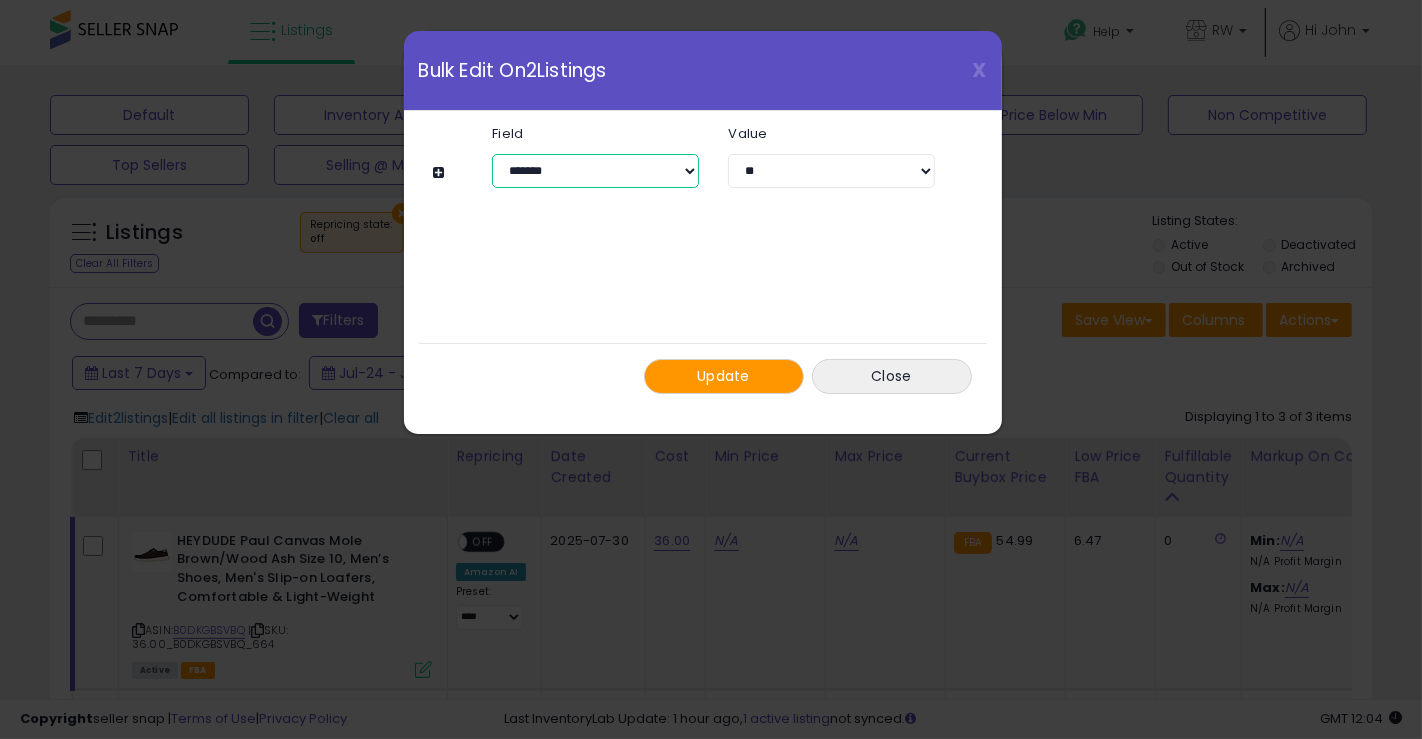click on "**********" at bounding box center (595, 171) 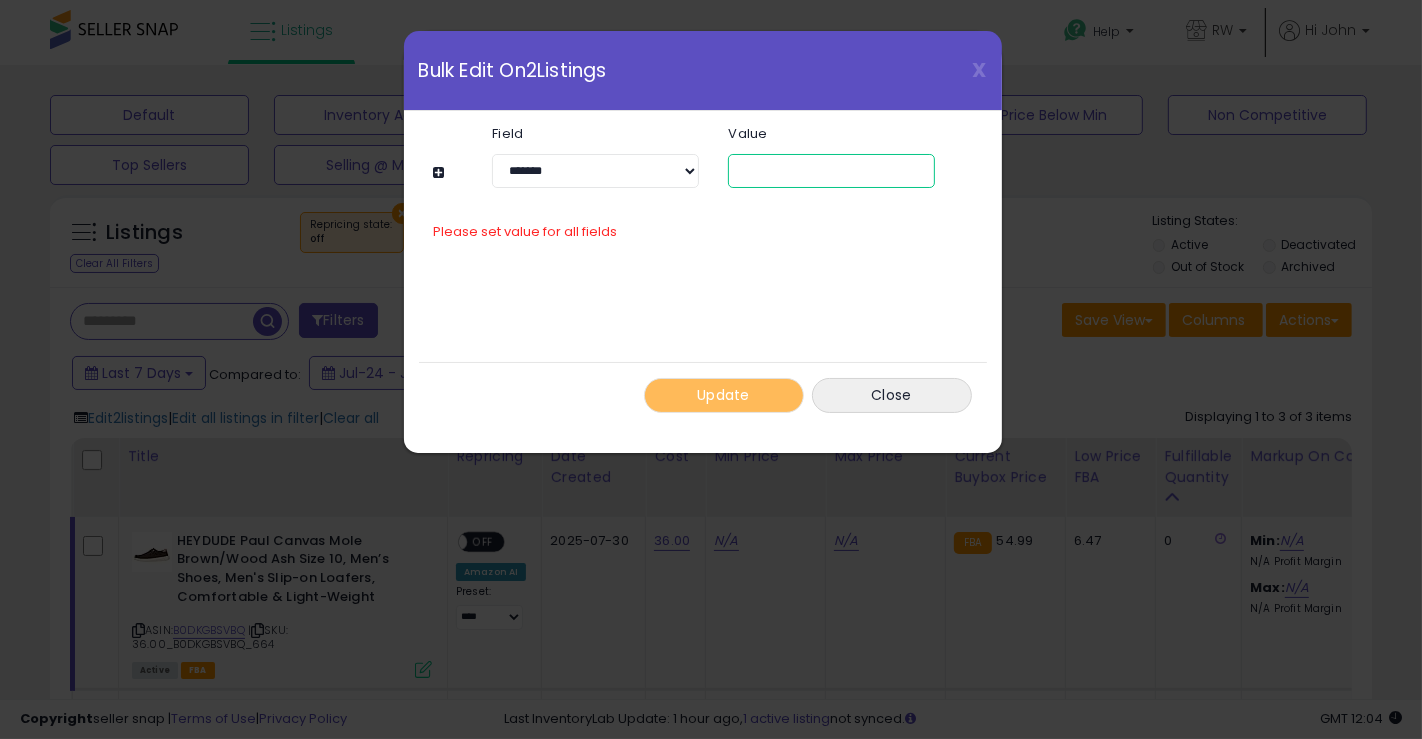 click at bounding box center (831, 171) 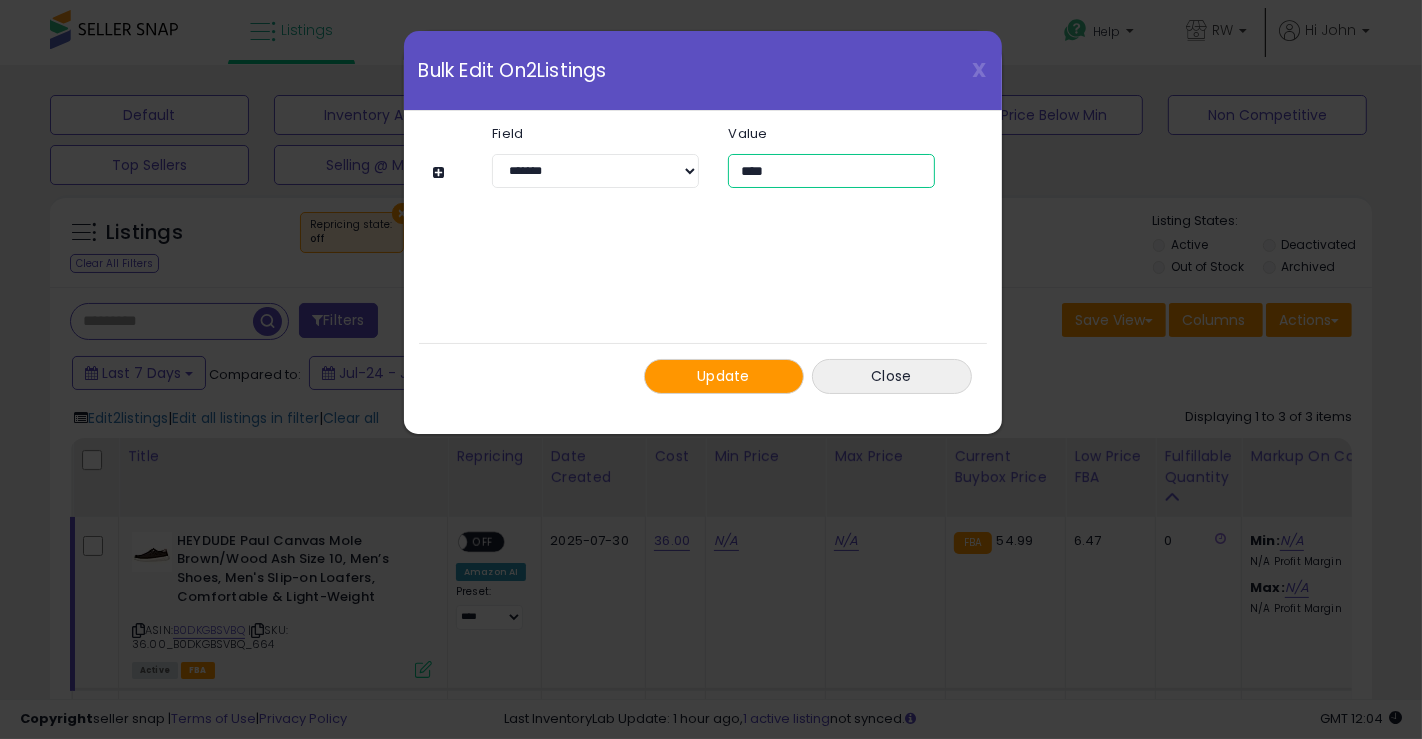 type on "****" 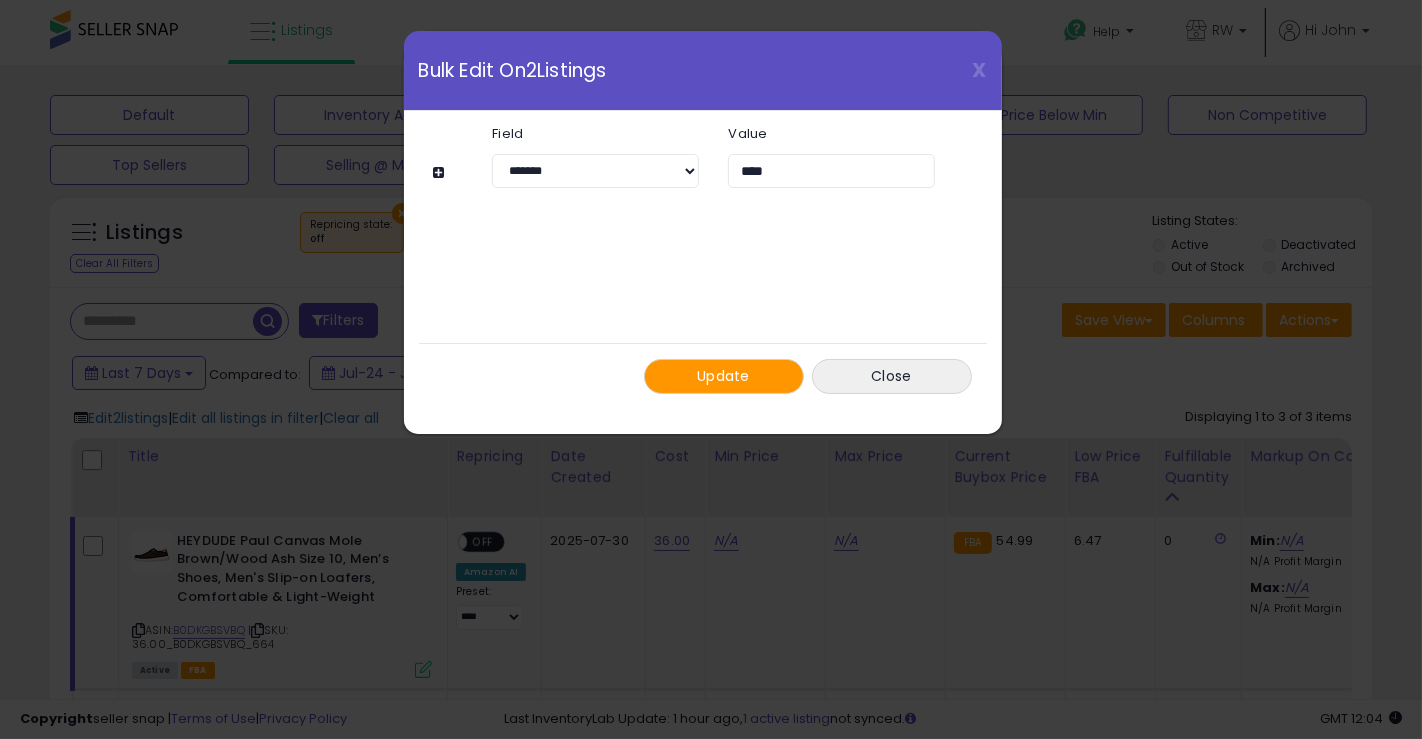click on "Update" at bounding box center [723, 376] 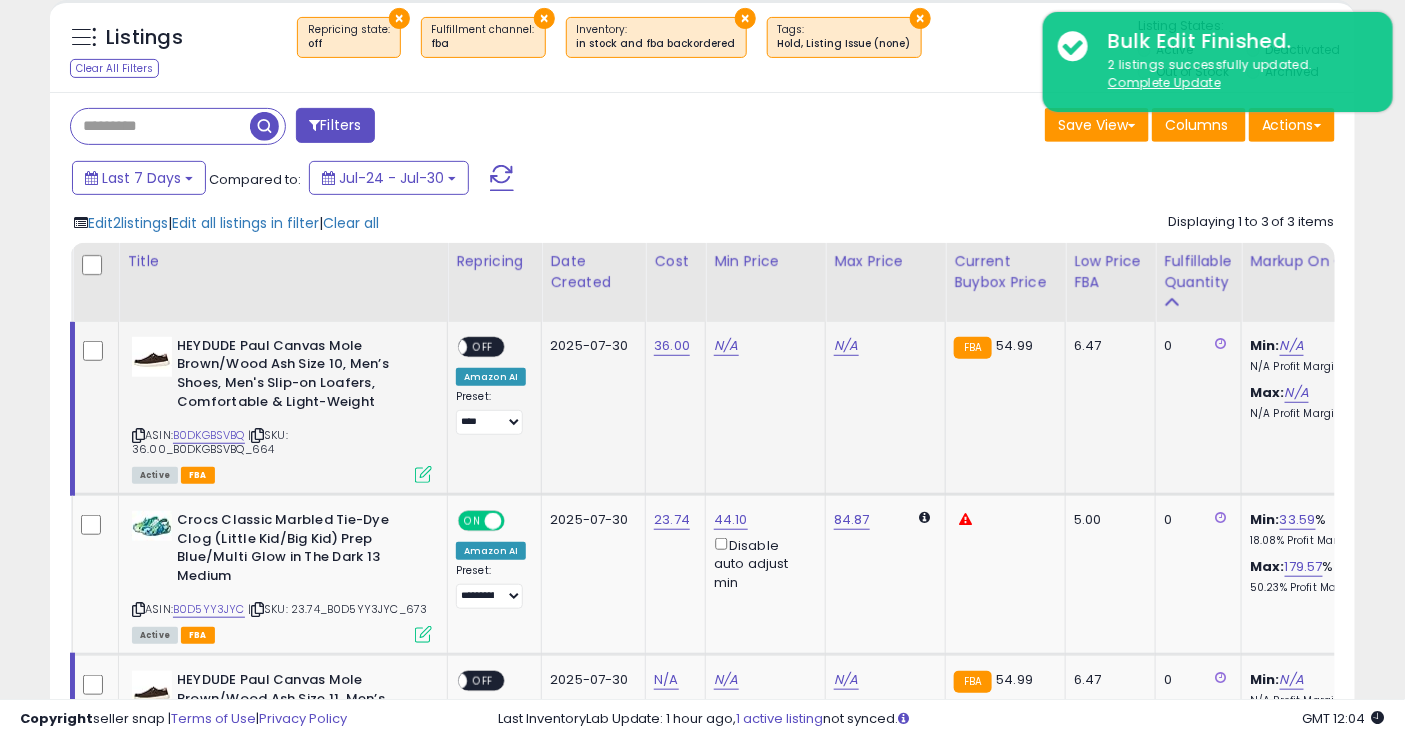 scroll, scrollTop: 0, scrollLeft: 0, axis: both 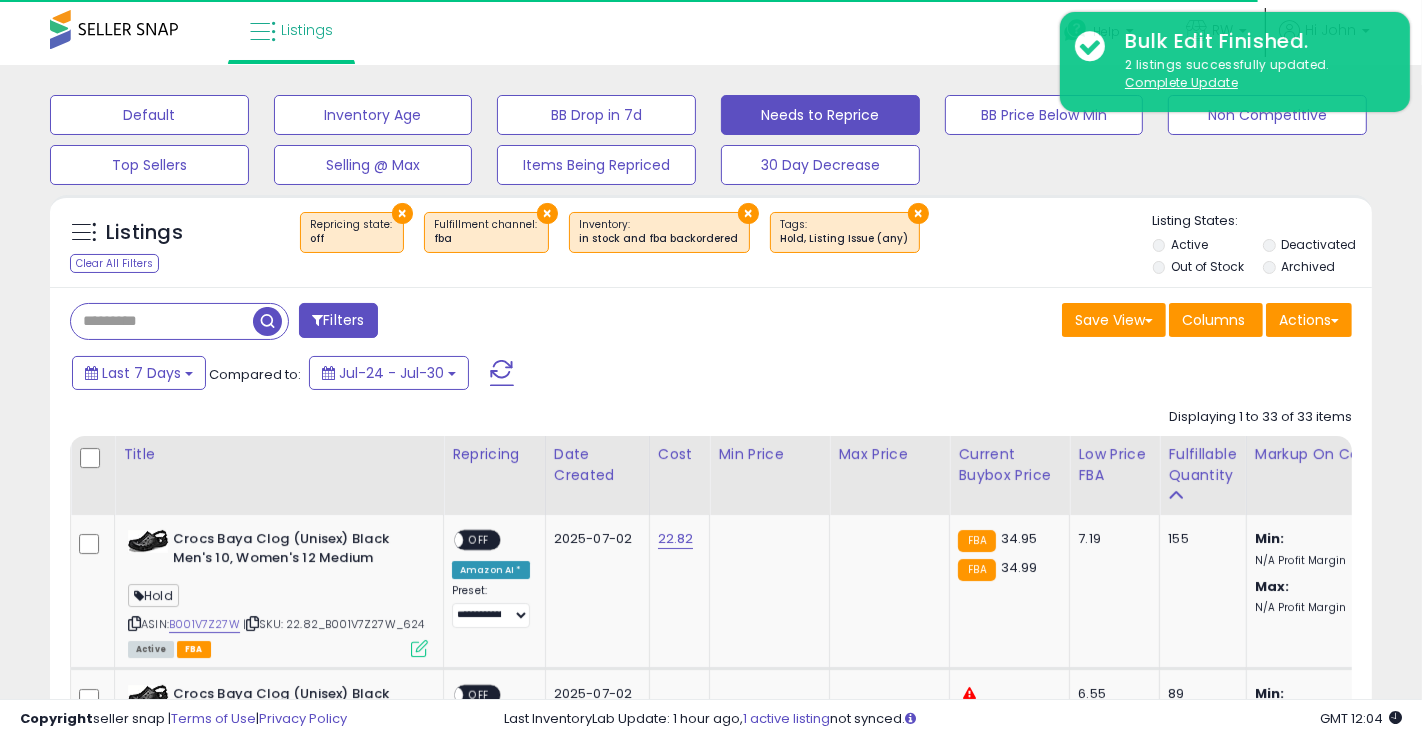 select on "**" 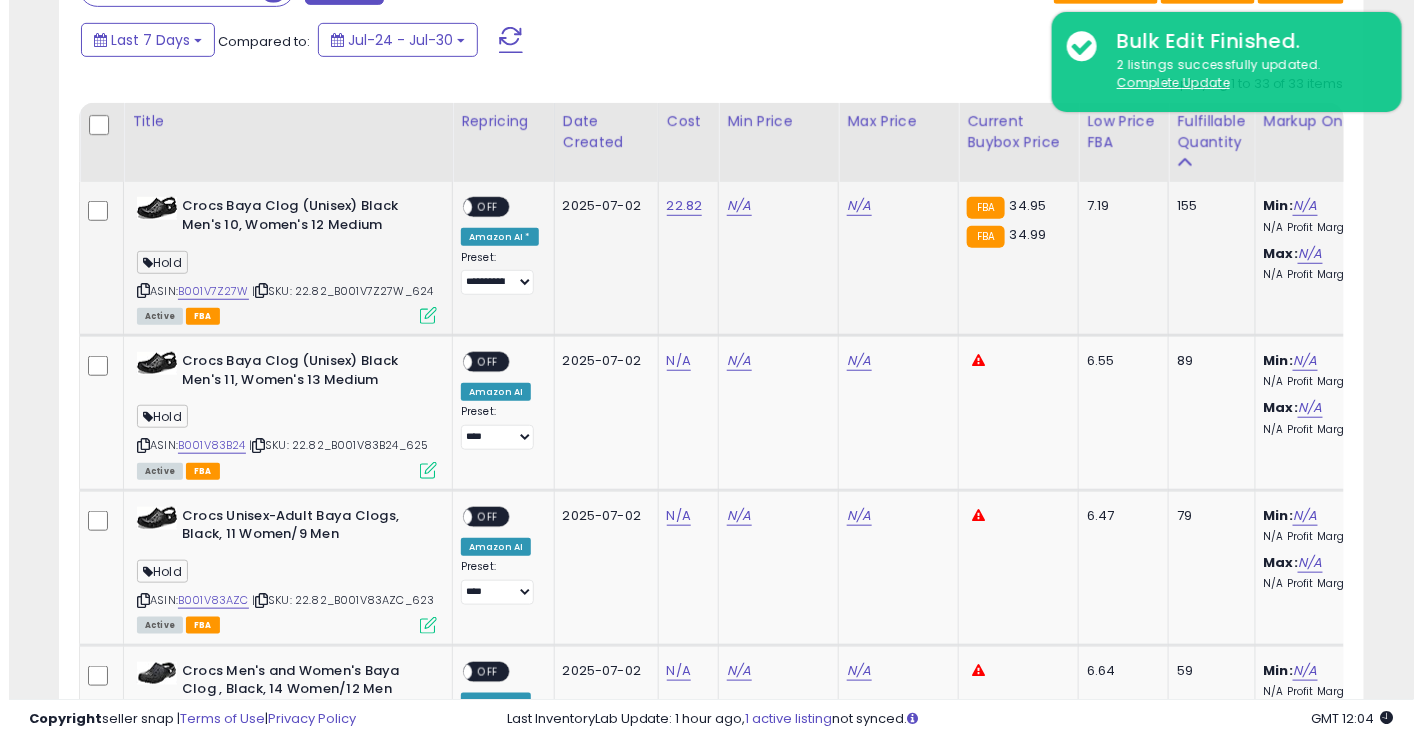 scroll, scrollTop: 0, scrollLeft: 0, axis: both 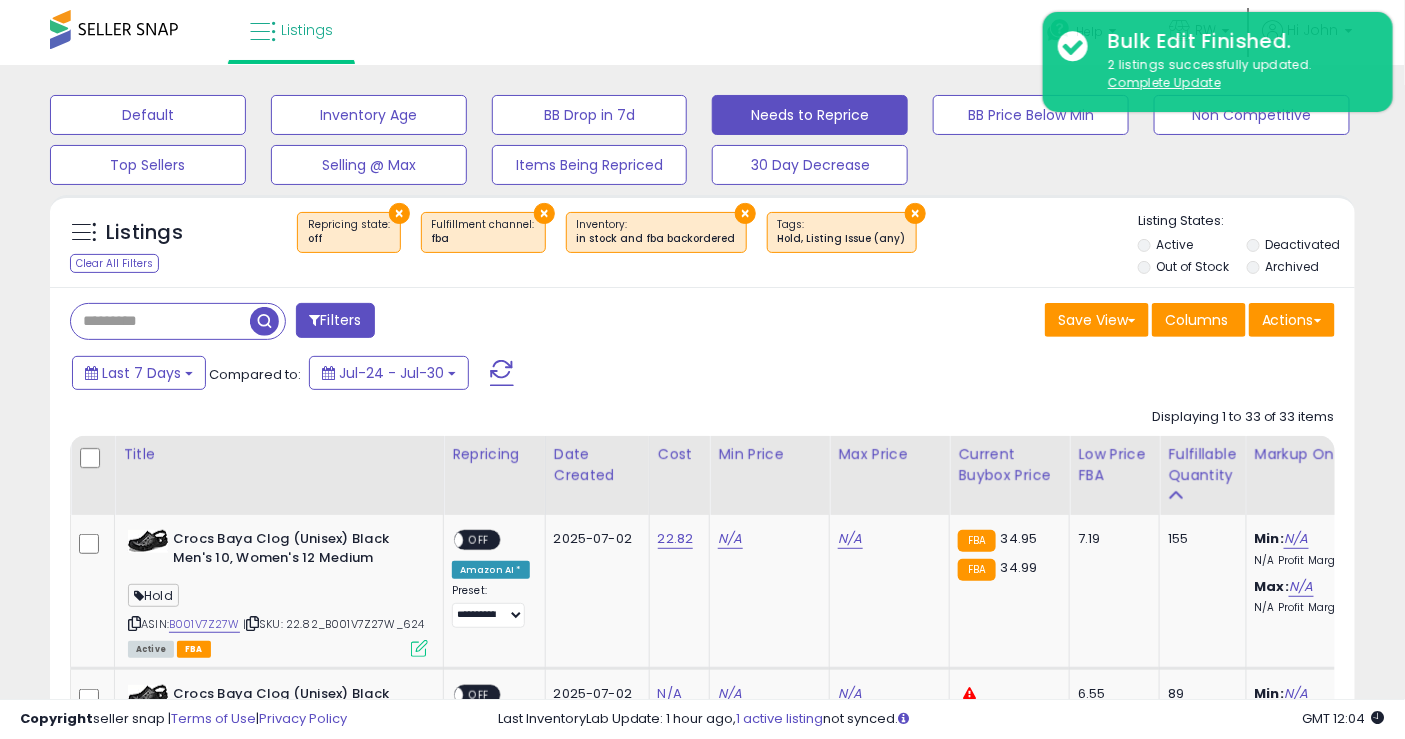 click on "Filters" at bounding box center [335, 320] 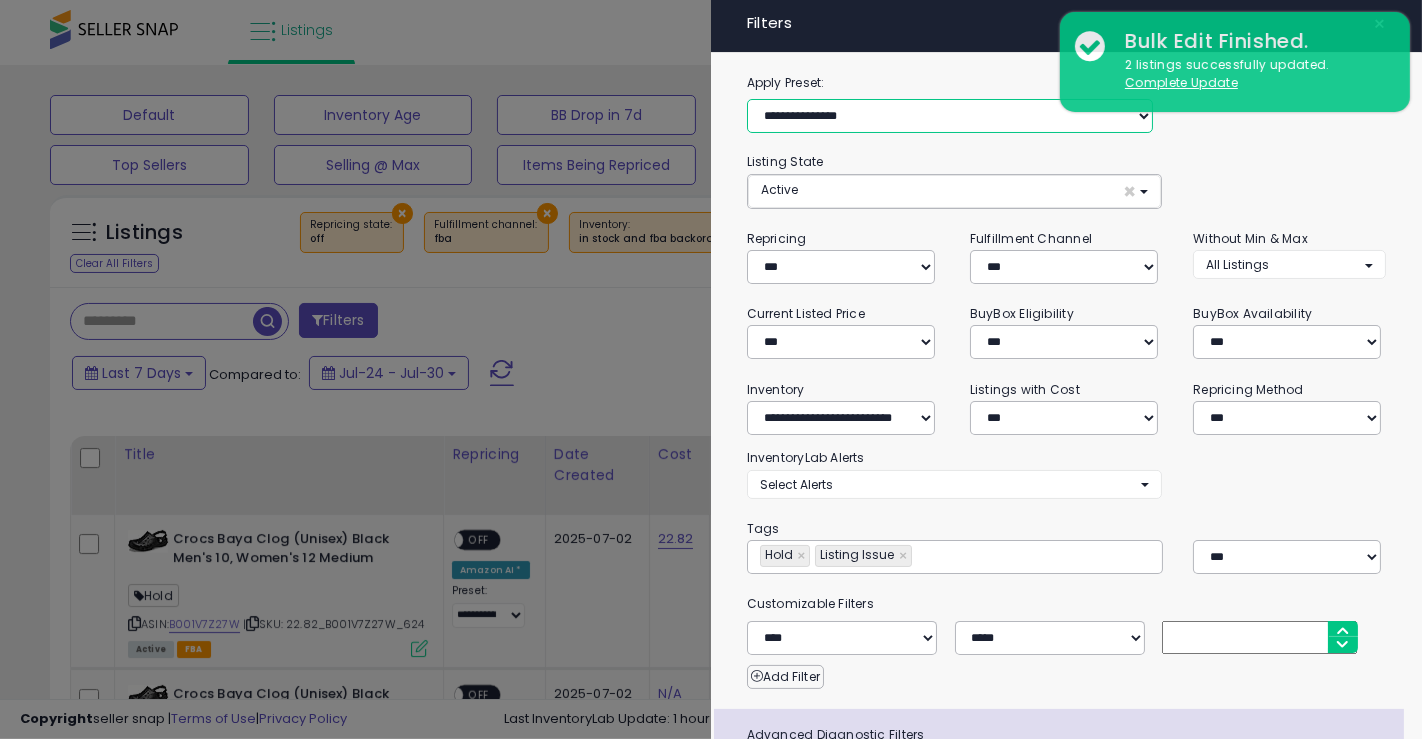 click on "**********" at bounding box center [950, 116] 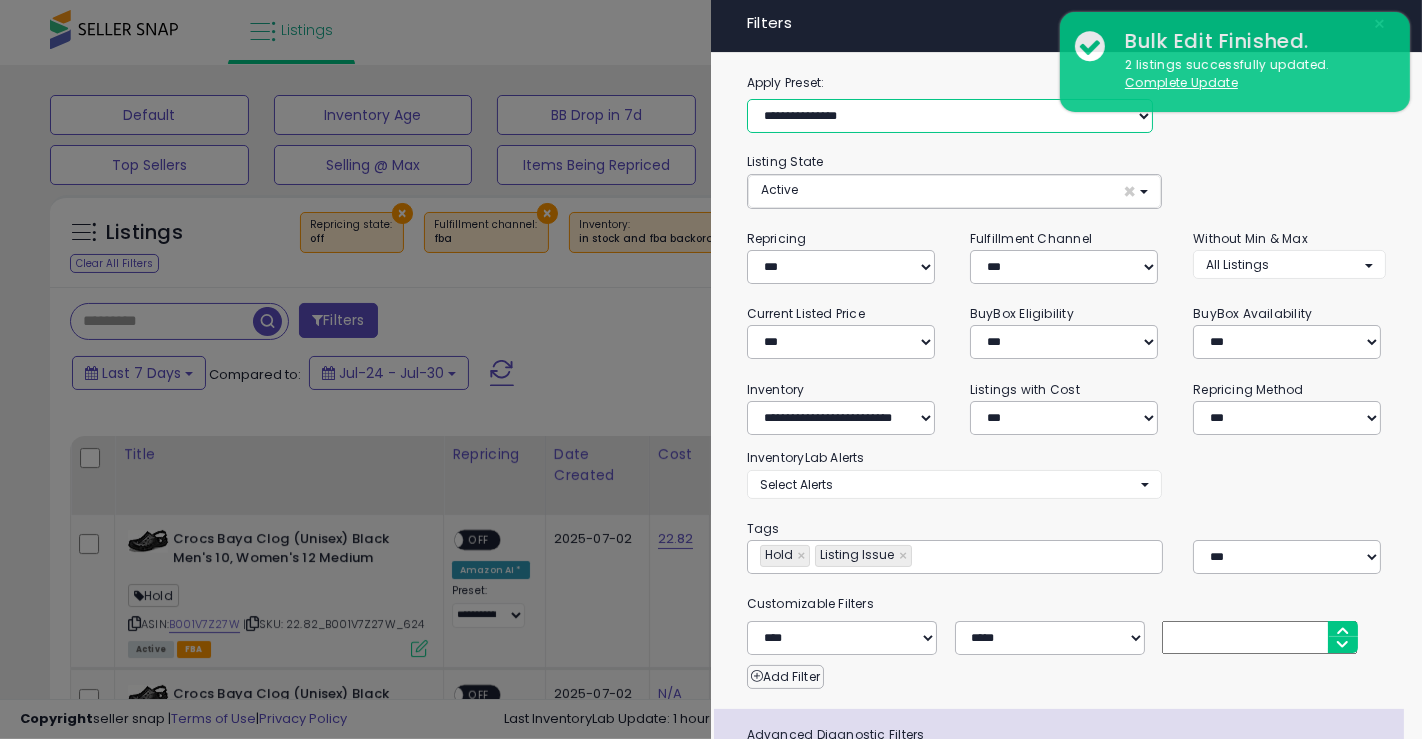 select on "**********" 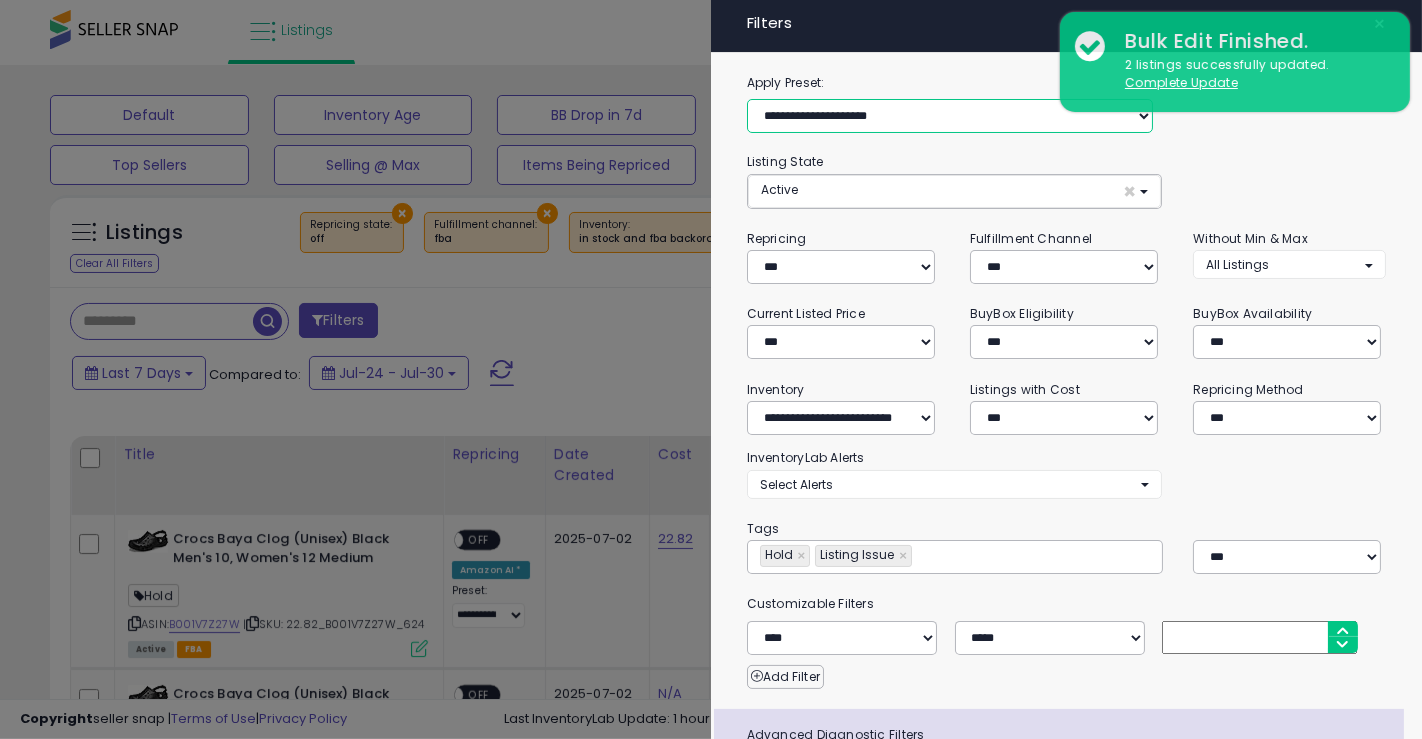 click on "**********" at bounding box center (950, 116) 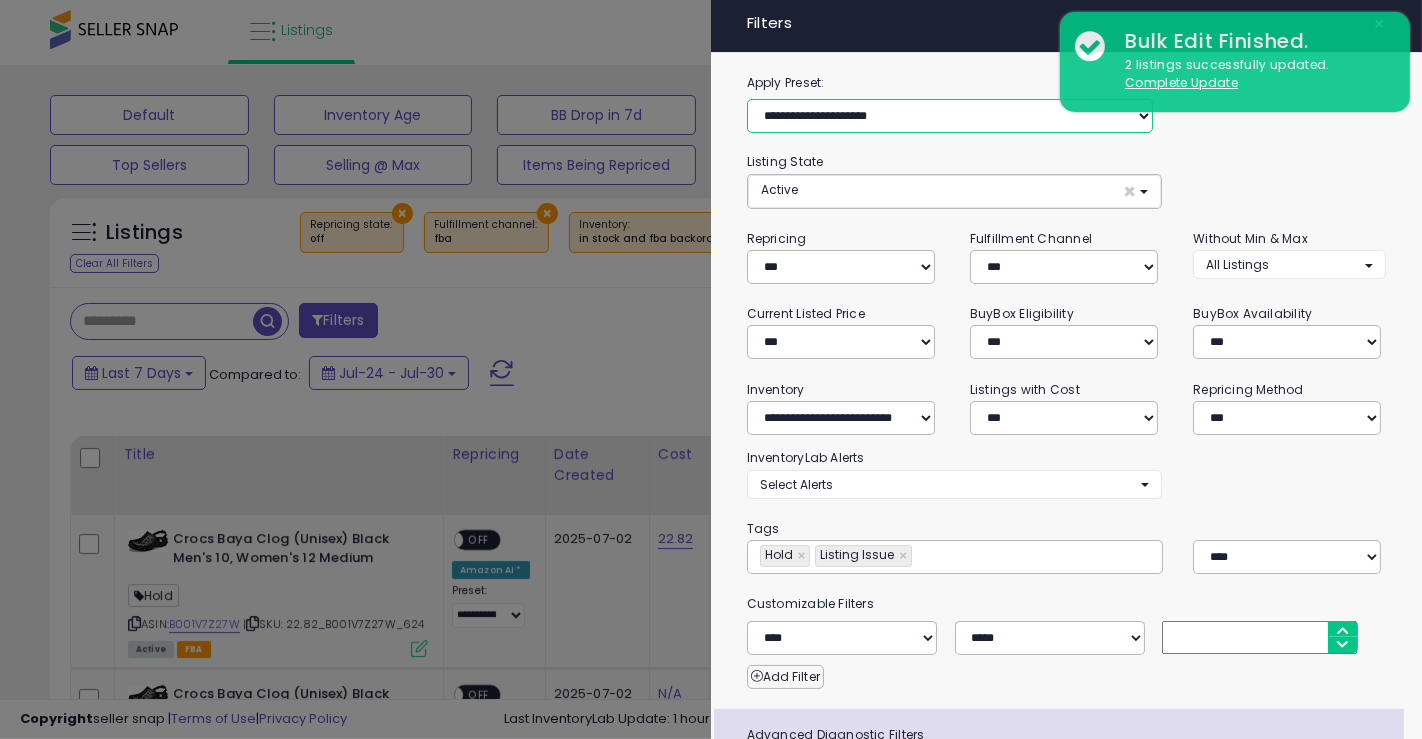 select on "*" 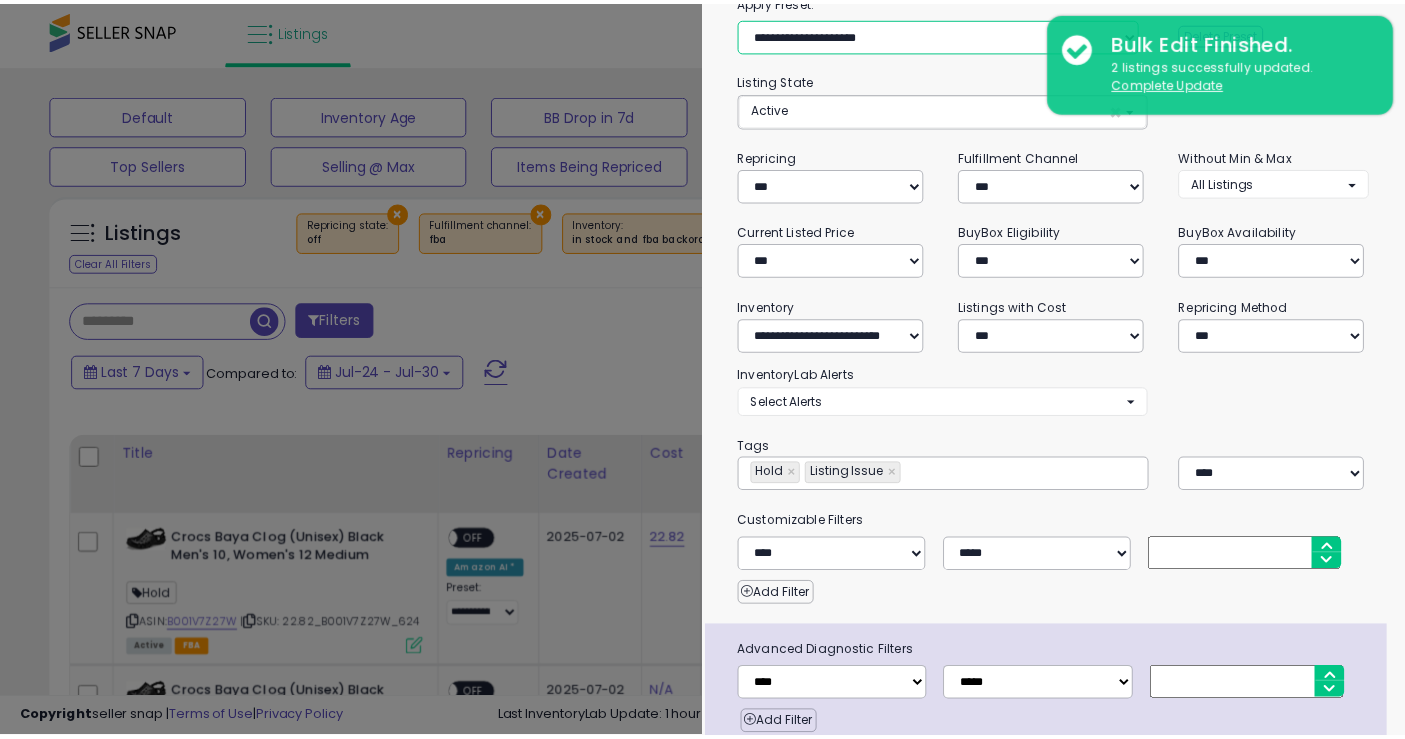scroll, scrollTop: 157, scrollLeft: 0, axis: vertical 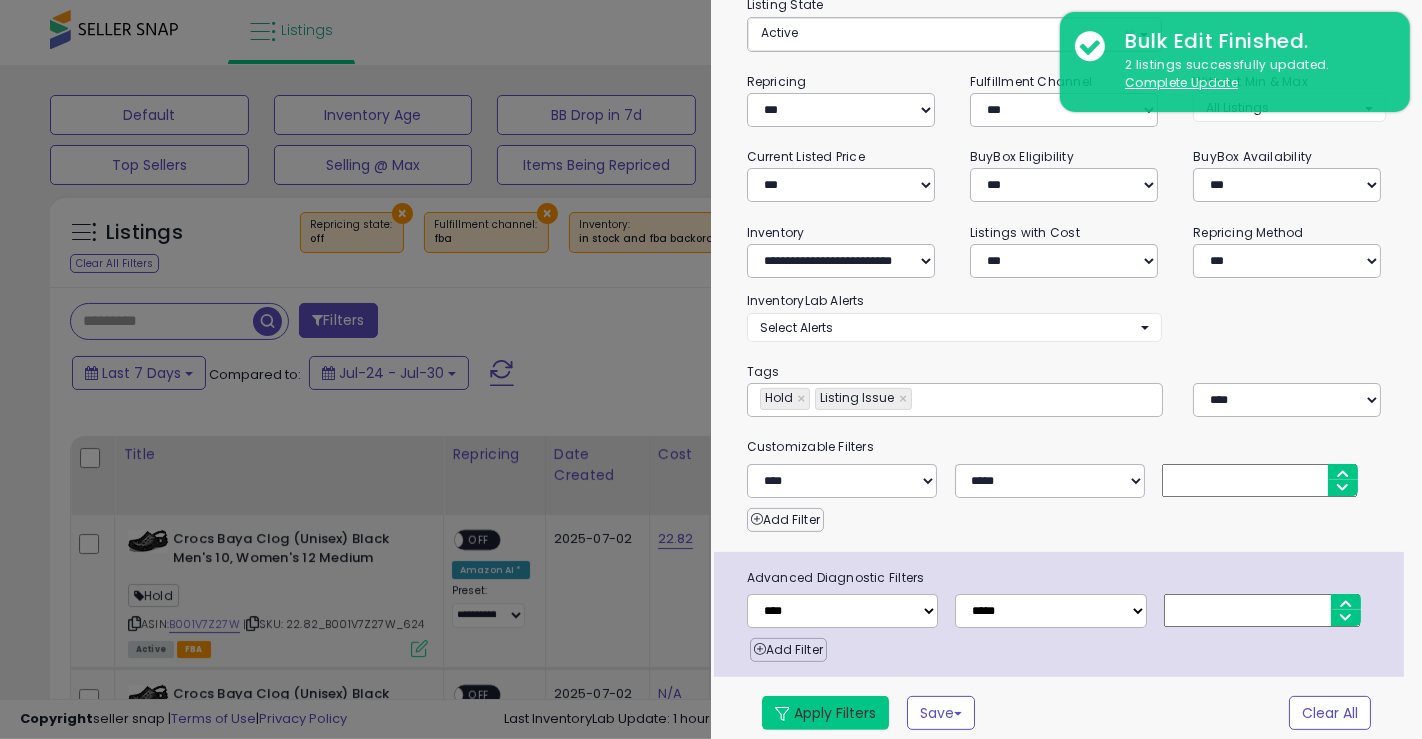 drag, startPoint x: 827, startPoint y: 705, endPoint x: 846, endPoint y: 441, distance: 264.68283 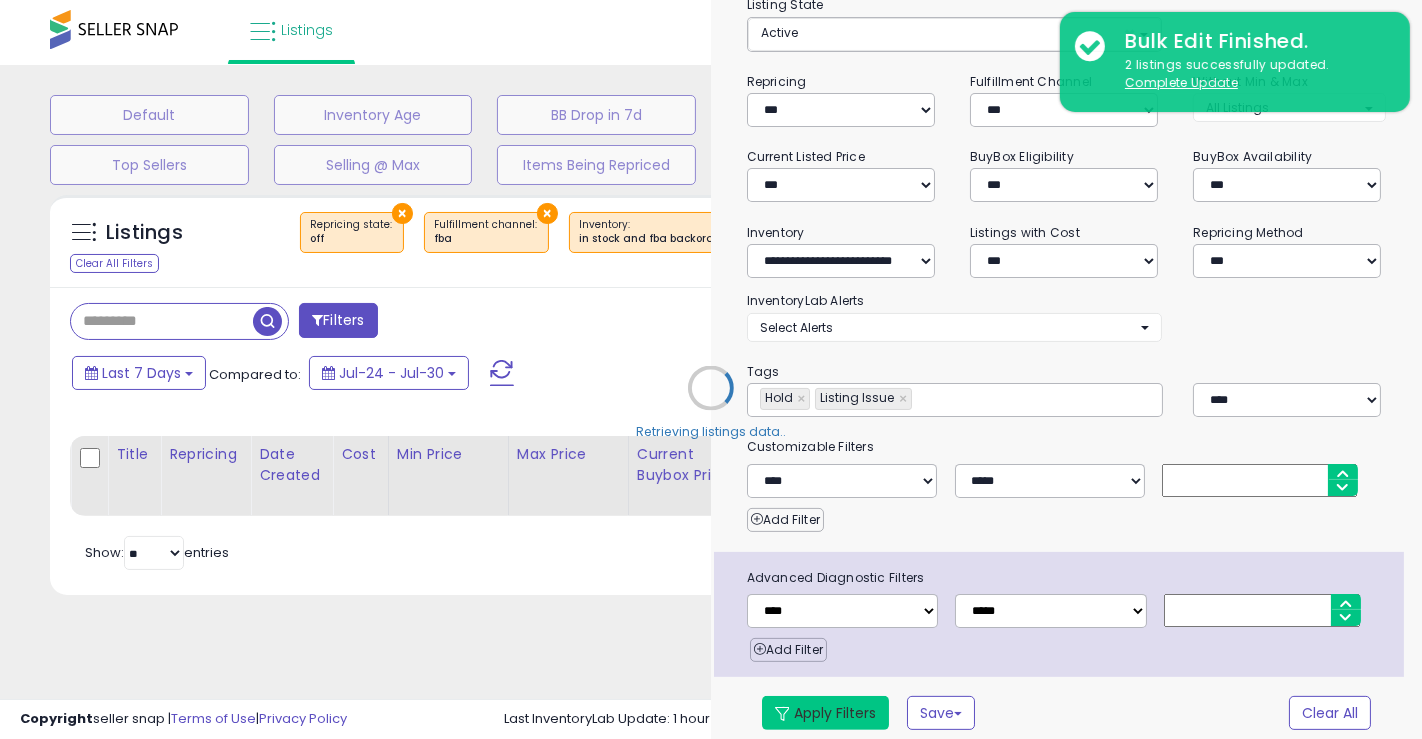 type on "**********" 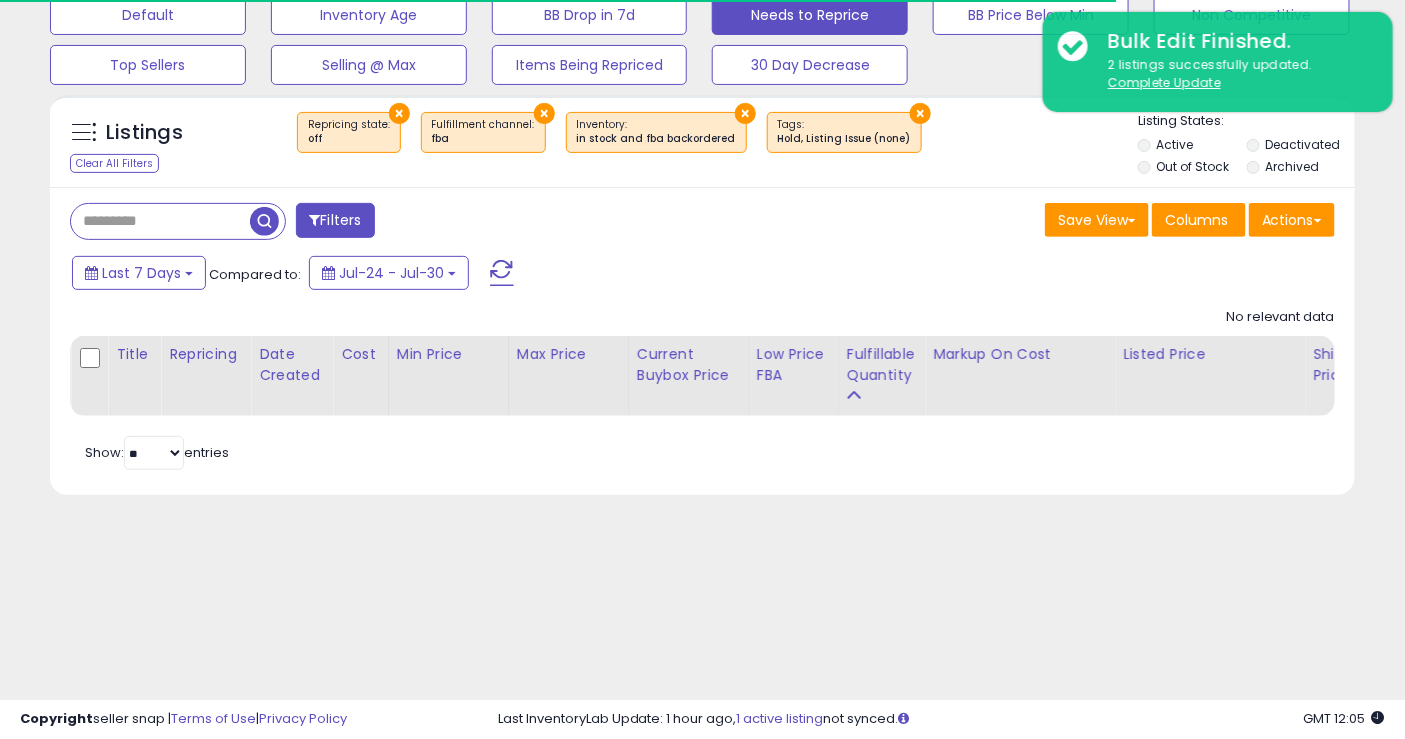 scroll, scrollTop: 156, scrollLeft: 0, axis: vertical 